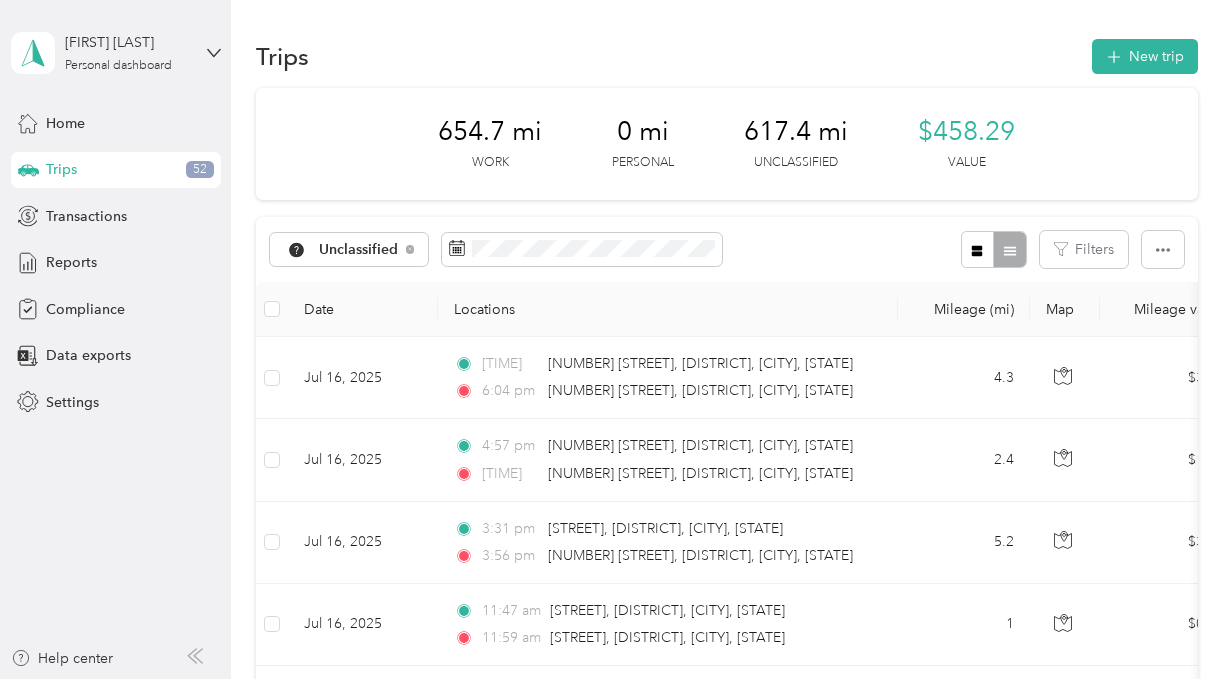 scroll, scrollTop: 0, scrollLeft: 0, axis: both 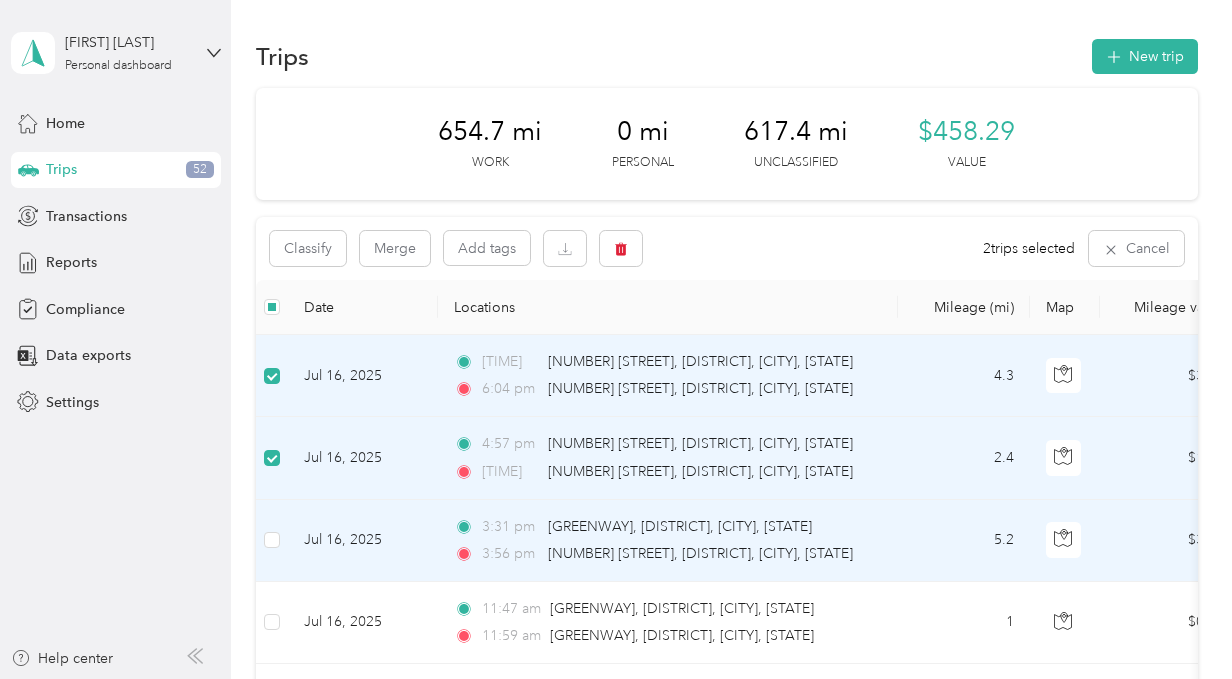 click at bounding box center (272, 541) 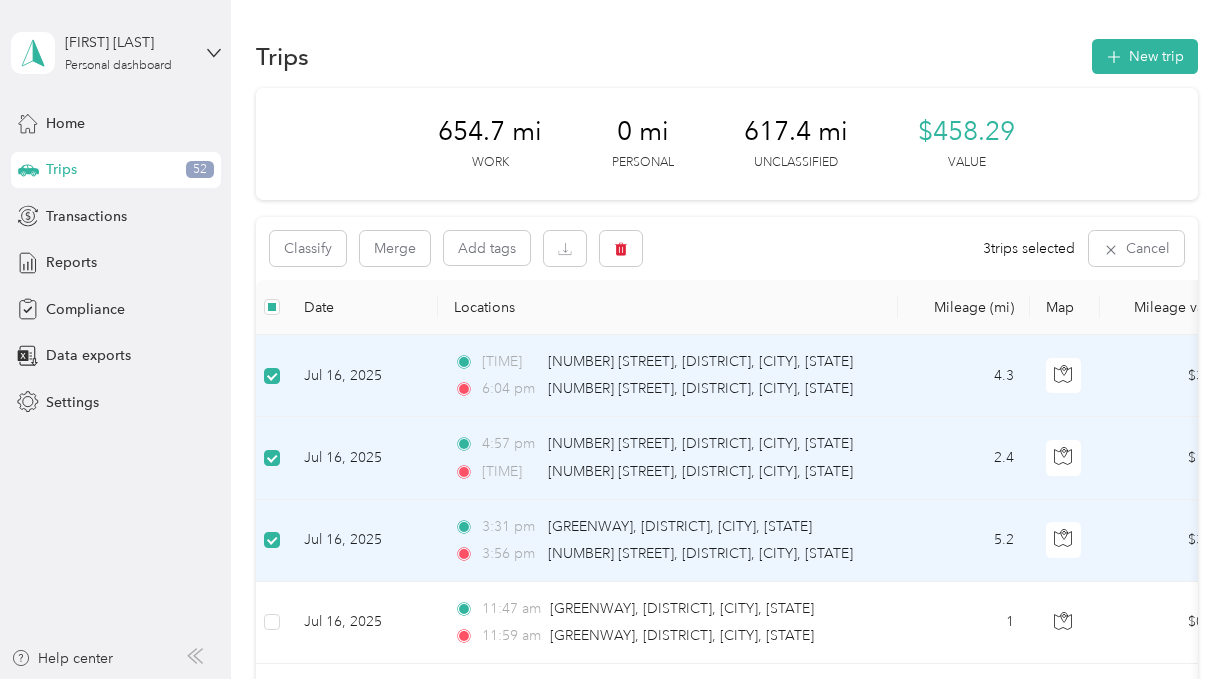 scroll, scrollTop: 178, scrollLeft: 0, axis: vertical 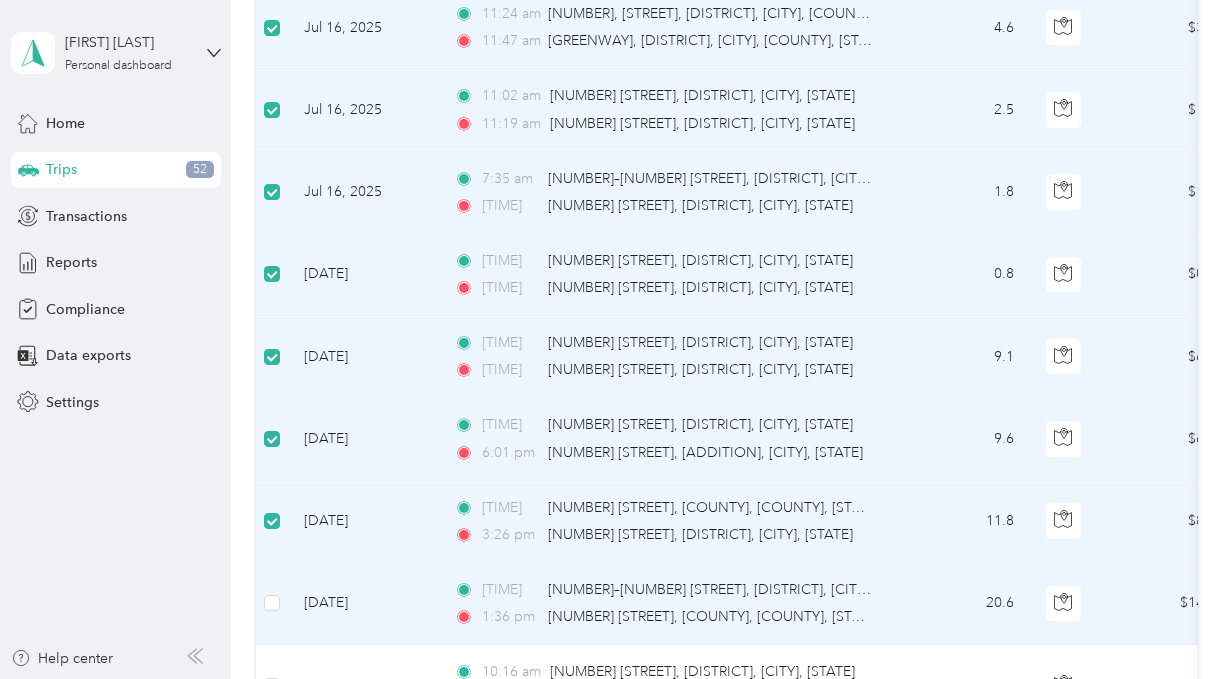 click at bounding box center (272, 604) 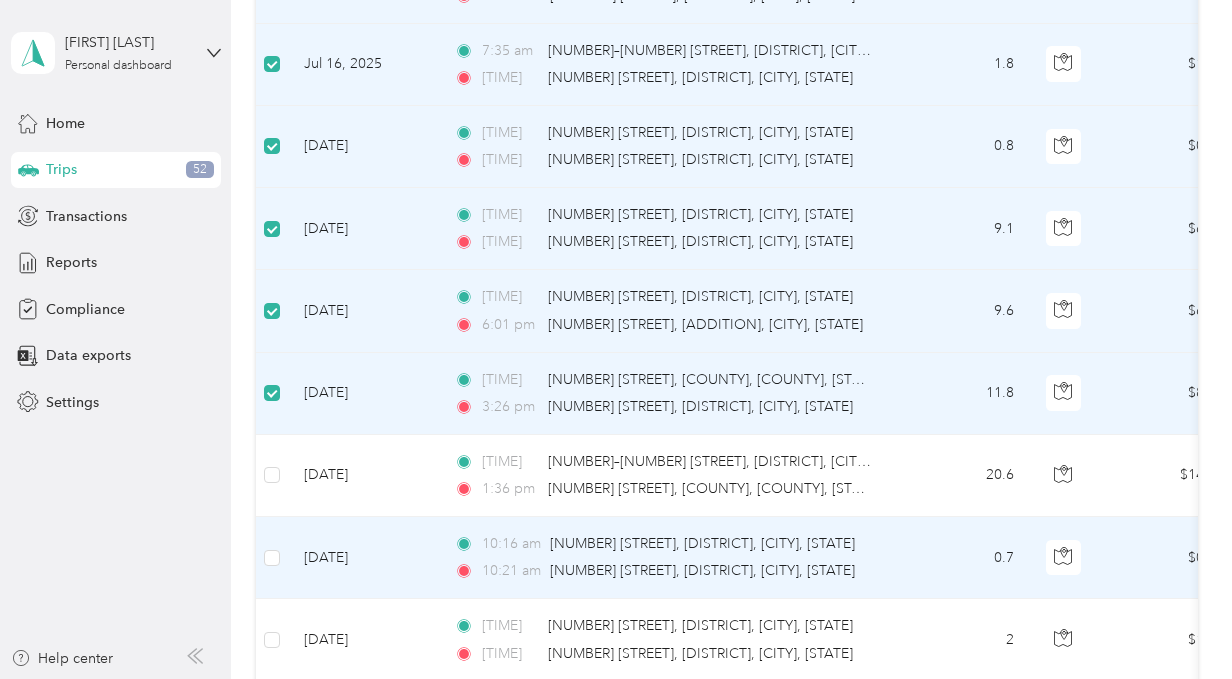 scroll, scrollTop: 812, scrollLeft: 0, axis: vertical 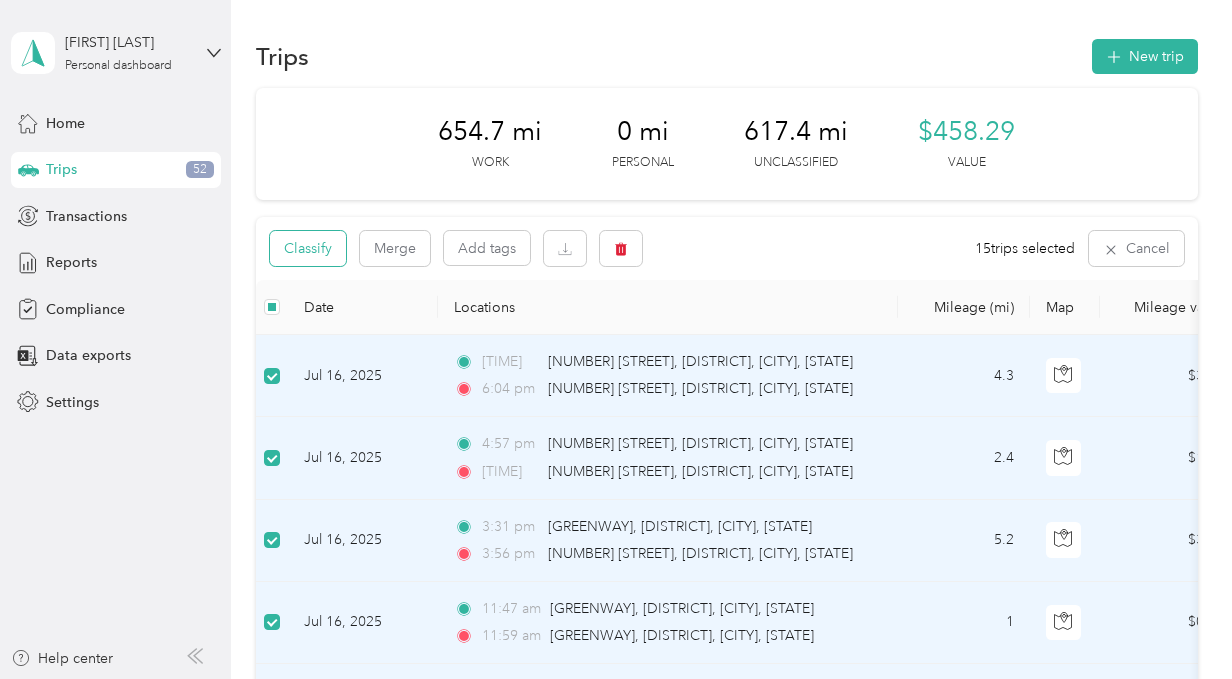 click on "Classify" at bounding box center [308, 248] 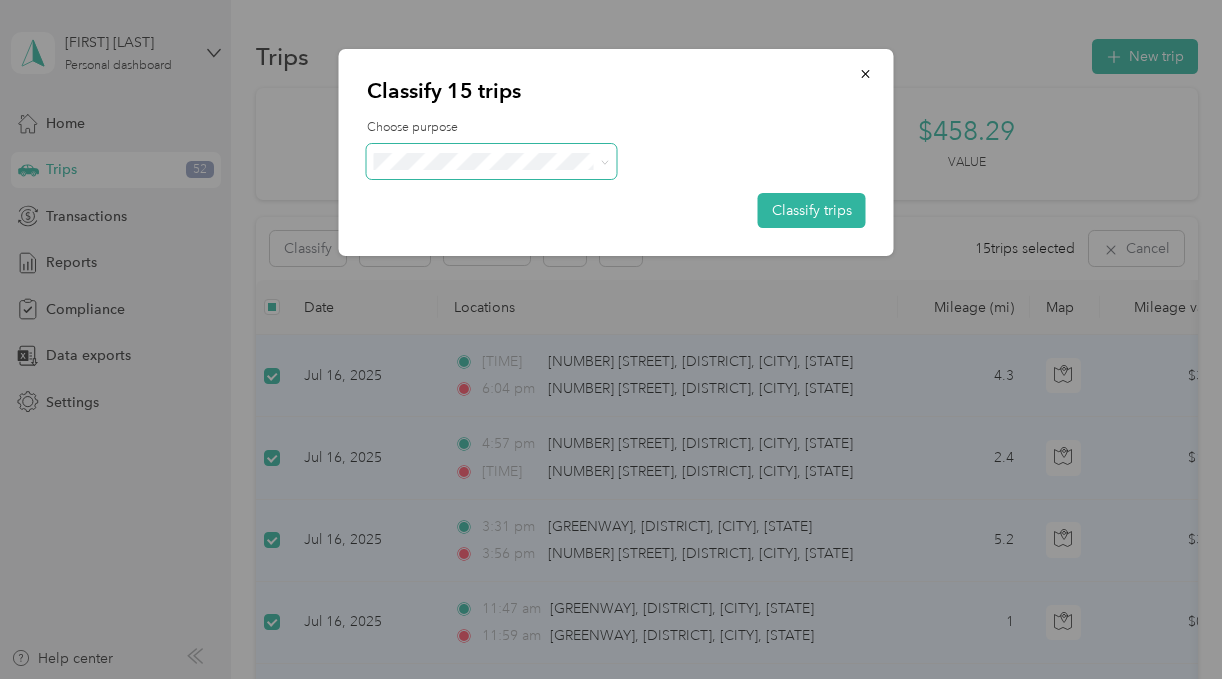 click at bounding box center (492, 161) 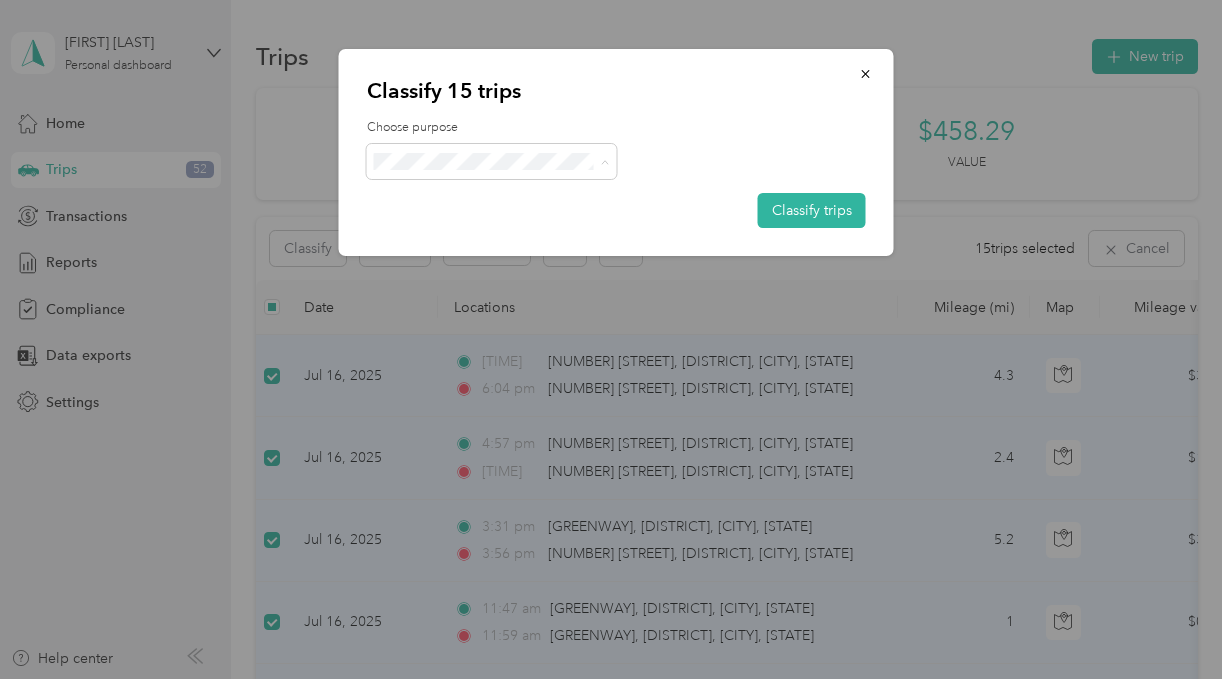 click on "Sales Call" at bounding box center [492, 198] 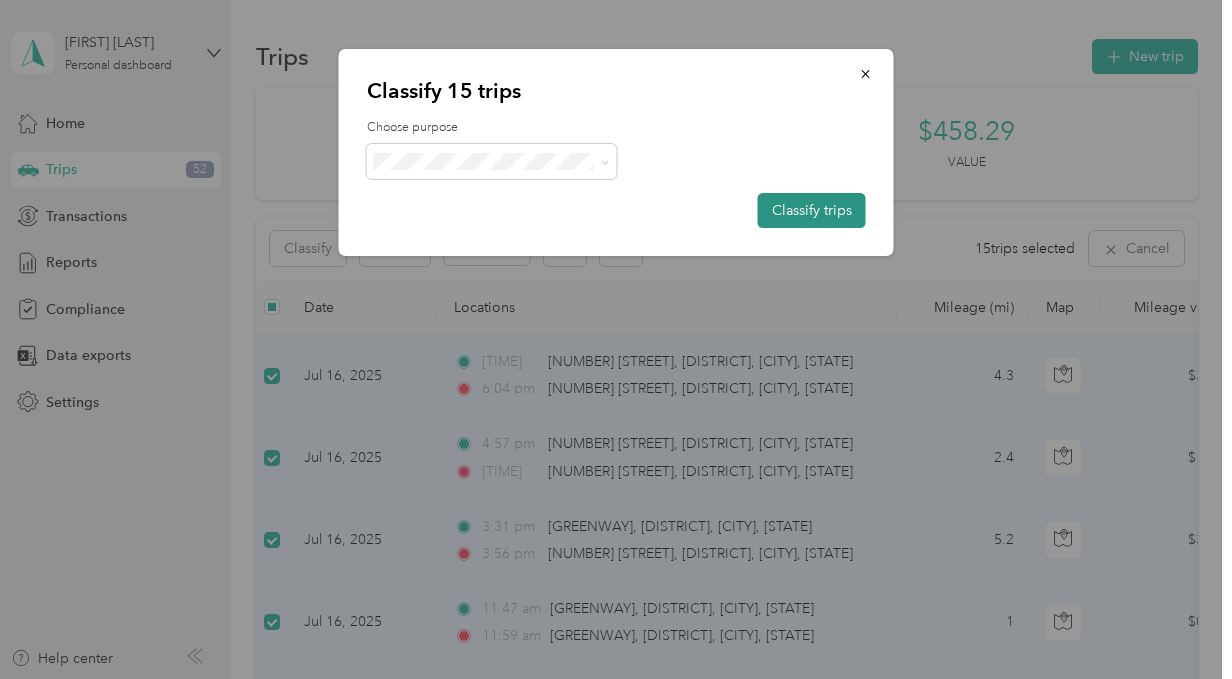 click on "Classify trips" at bounding box center (812, 210) 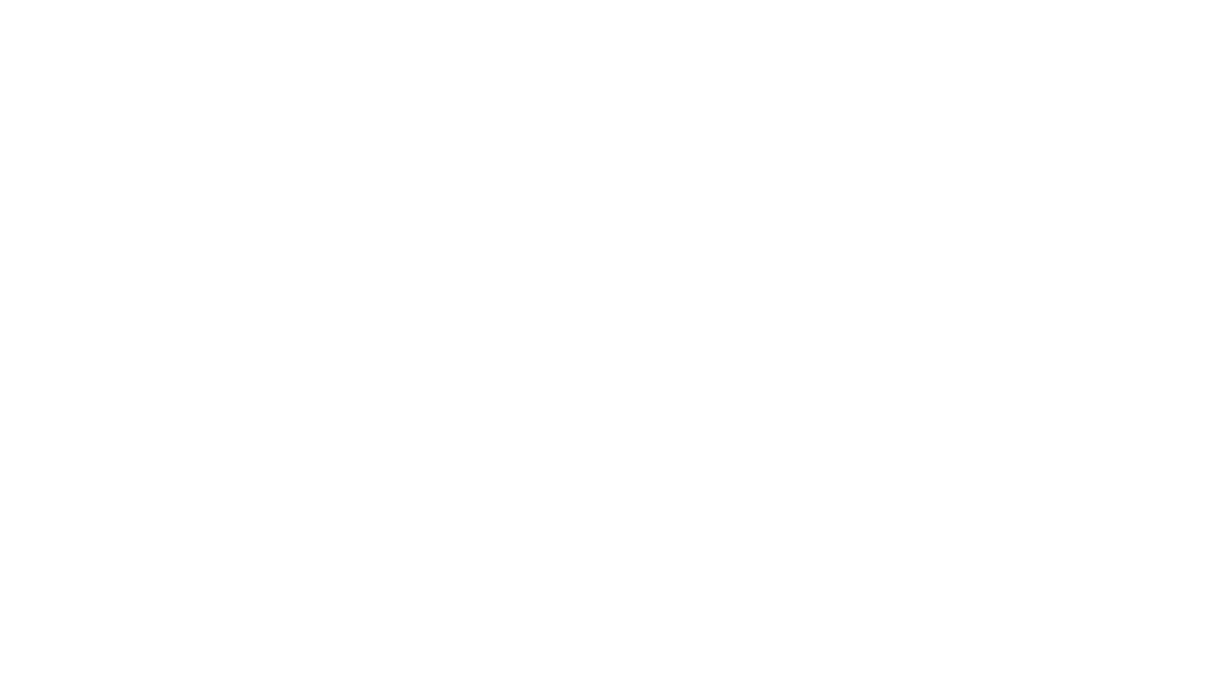 scroll, scrollTop: 0, scrollLeft: 0, axis: both 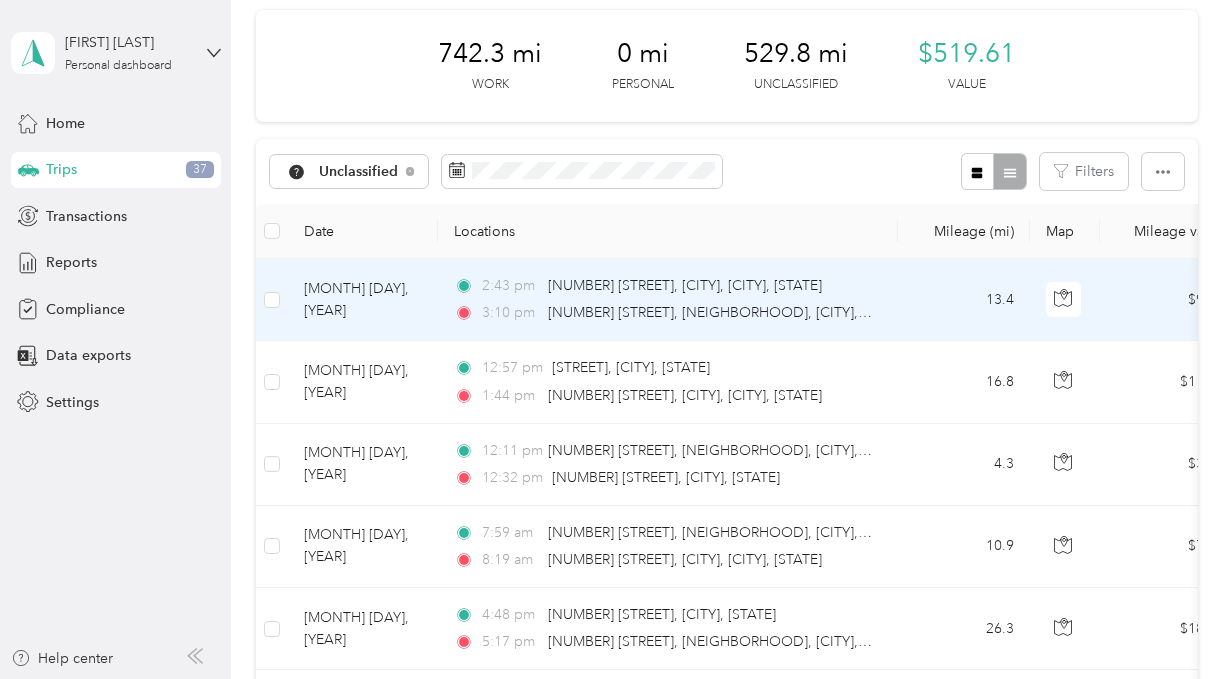 click at bounding box center (272, 300) 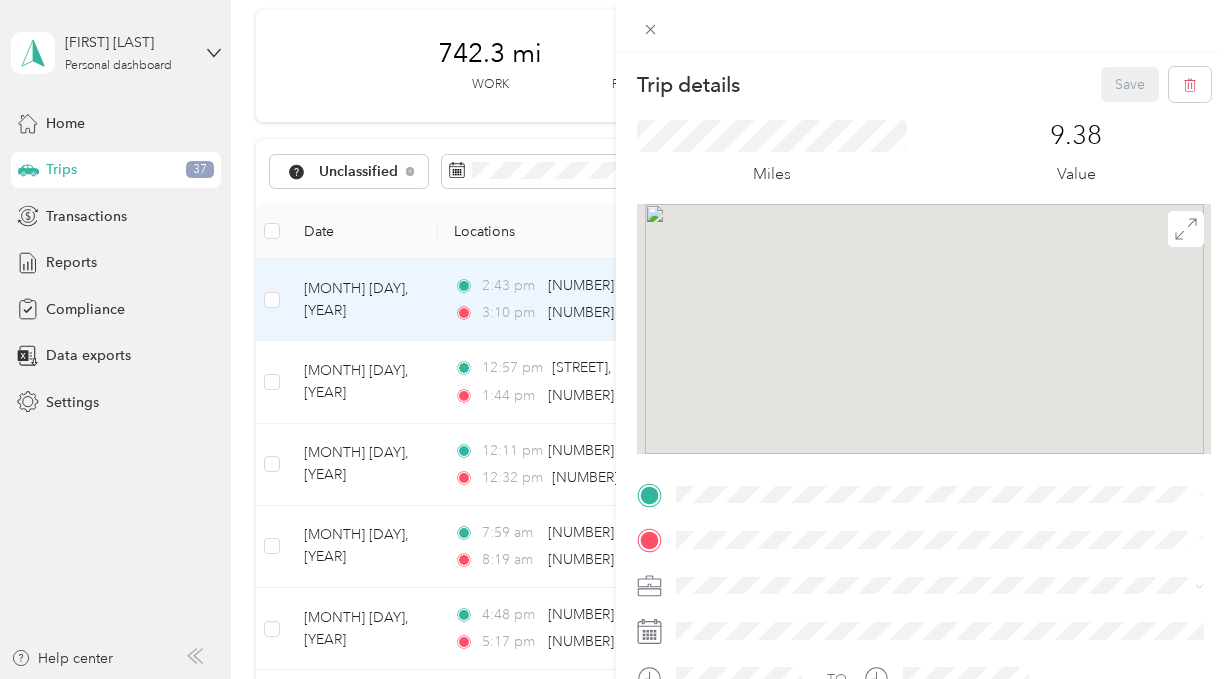click on "Trip details Save This trip cannot be edited because it is either under review, approved, or paid. Contact your Team Manager to edit it. Miles 9.38 Value  TO Add photo" at bounding box center (616, 339) 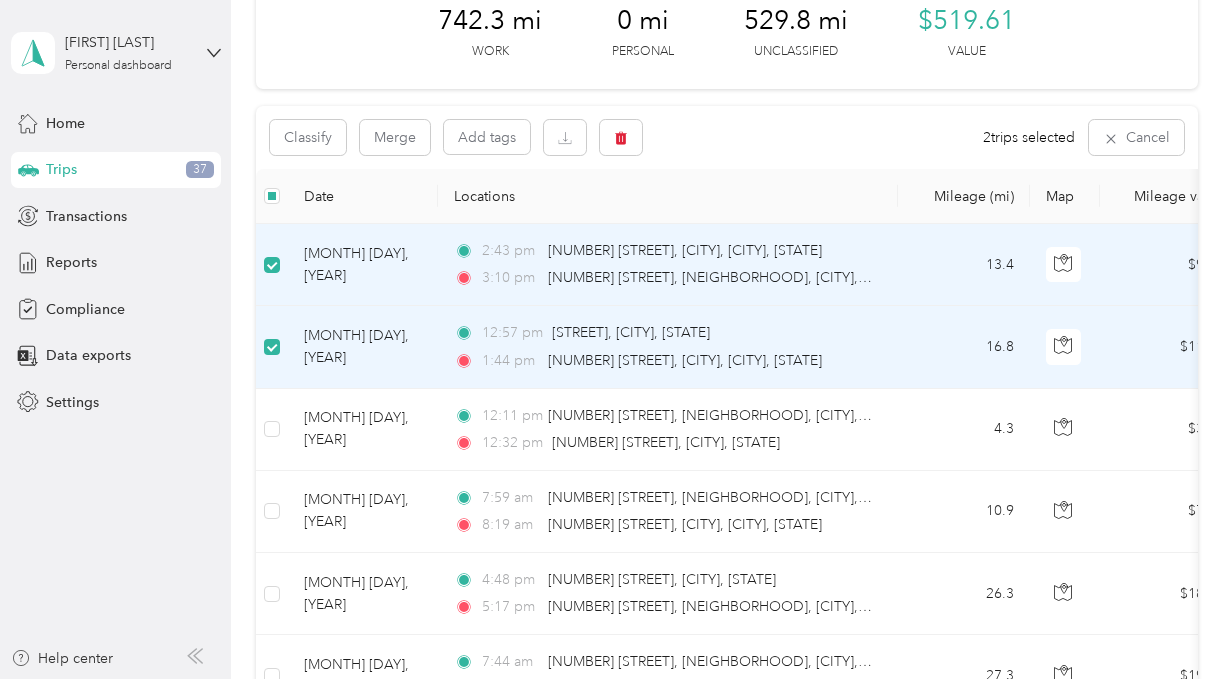 scroll, scrollTop: 114, scrollLeft: 0, axis: vertical 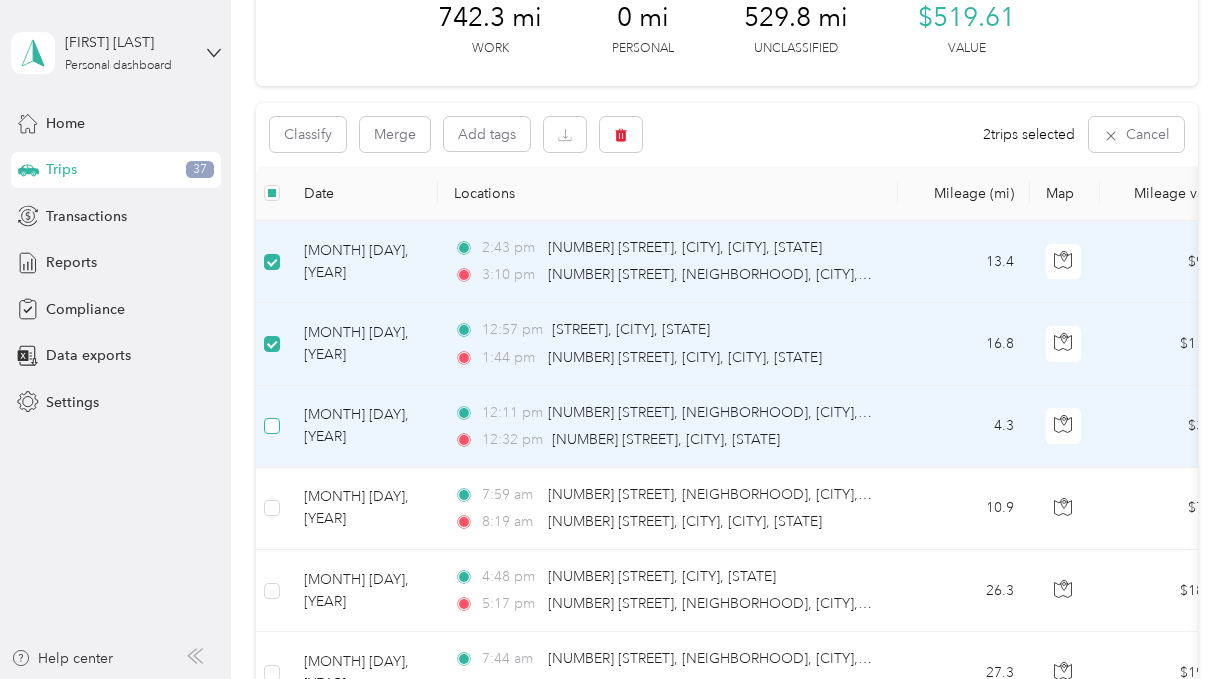 click at bounding box center [272, 426] 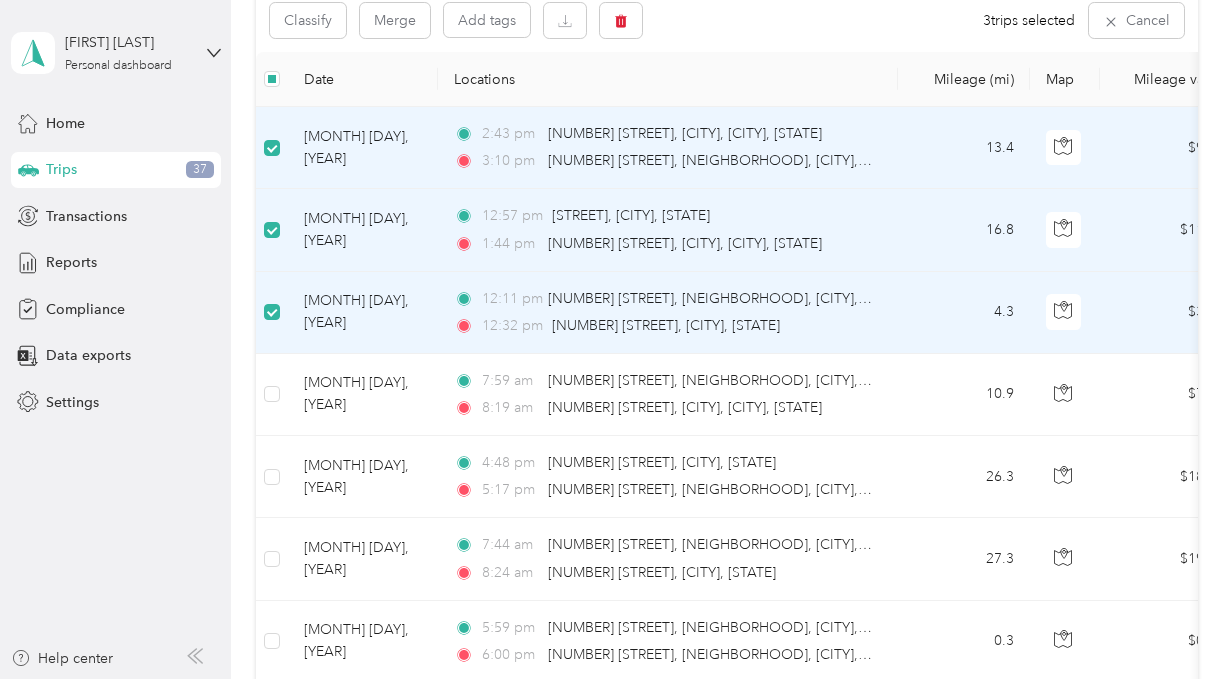 scroll, scrollTop: 233, scrollLeft: 0, axis: vertical 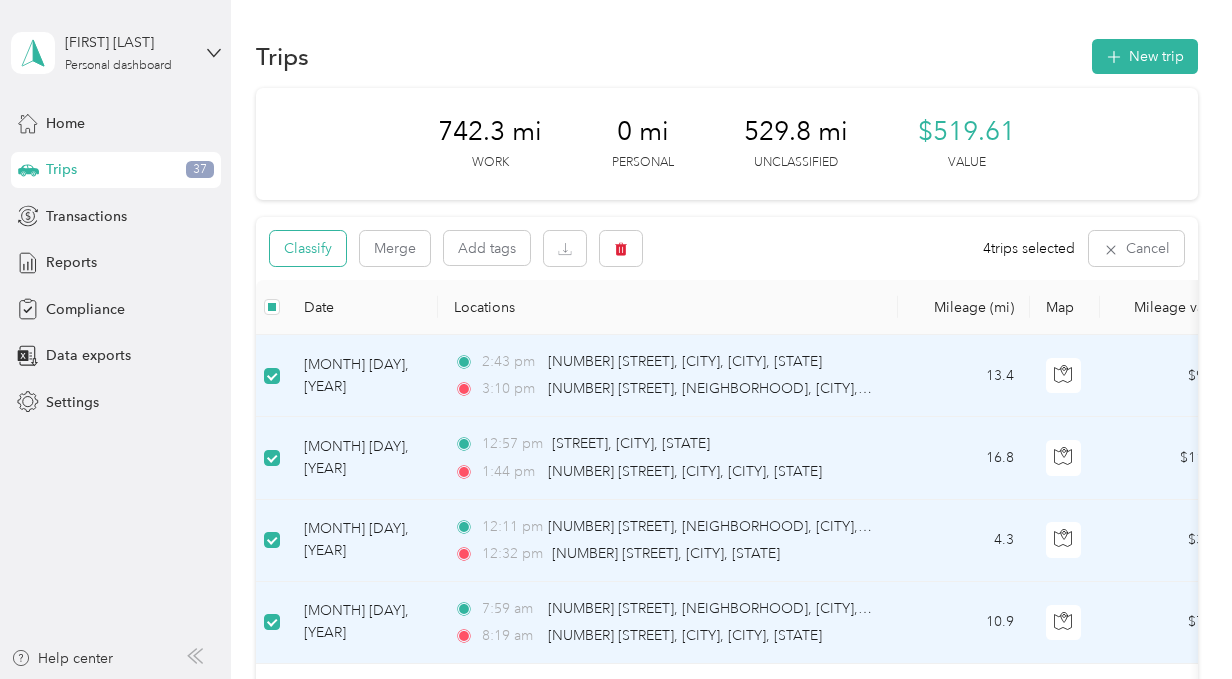 click on "Classify" at bounding box center [308, 248] 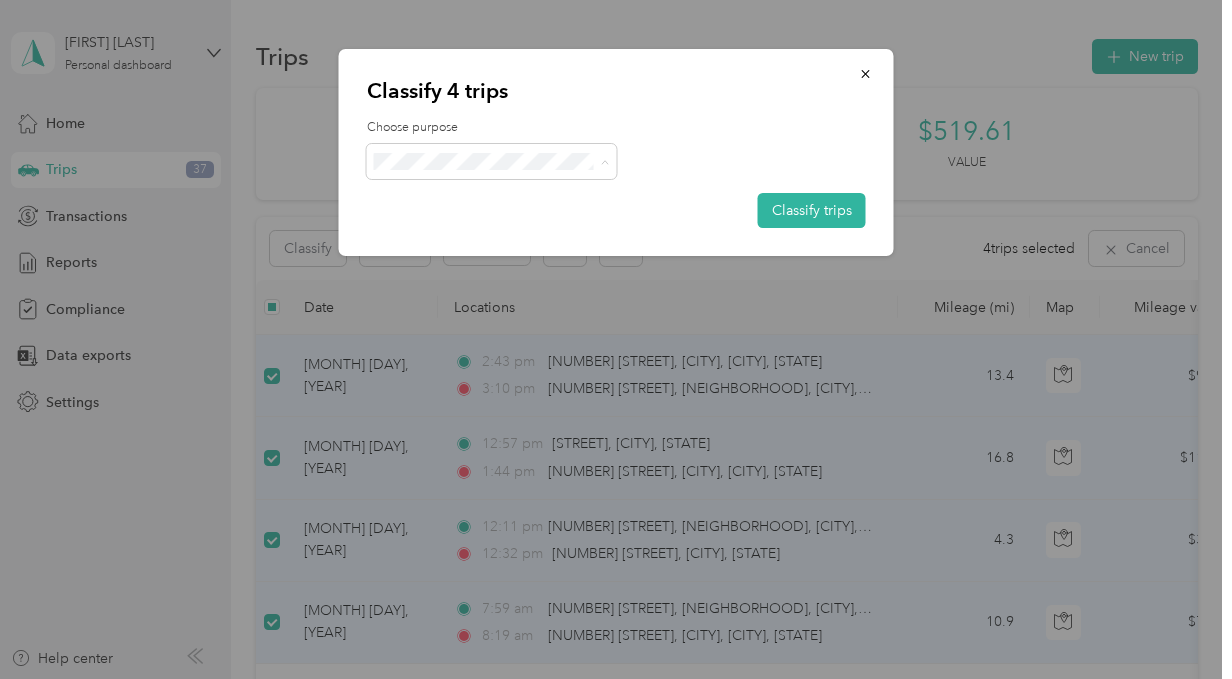 click on "Sales Call" at bounding box center (509, 198) 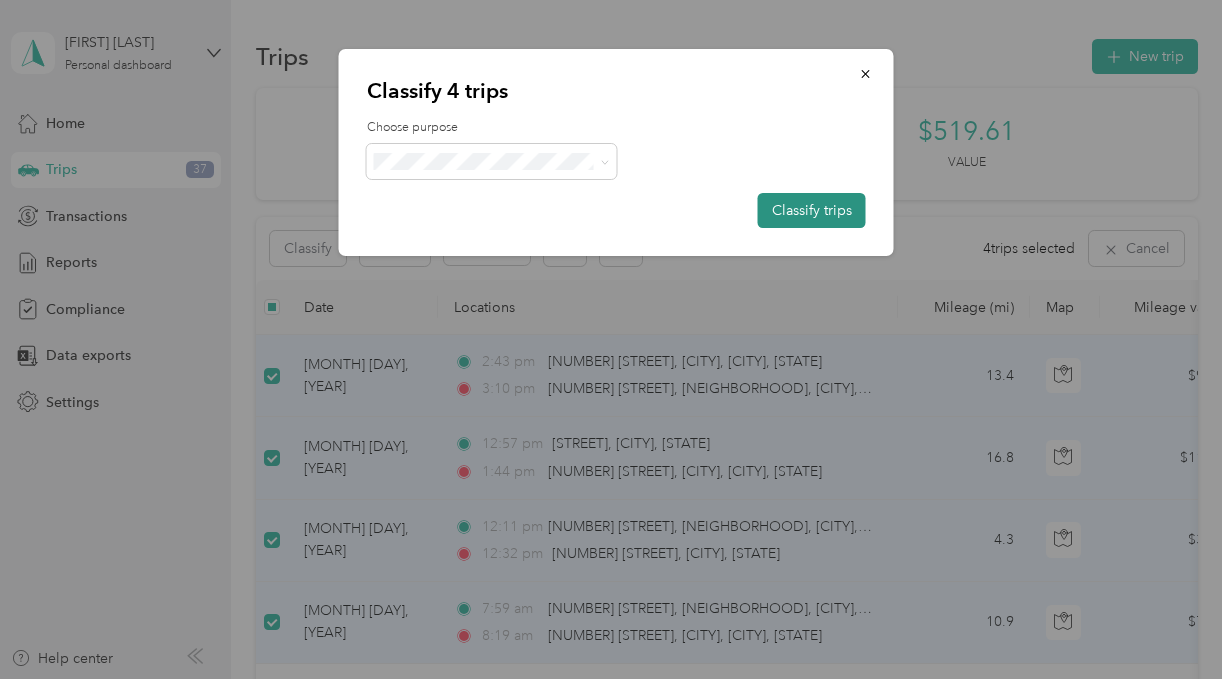 click on "Classify trips" at bounding box center (812, 210) 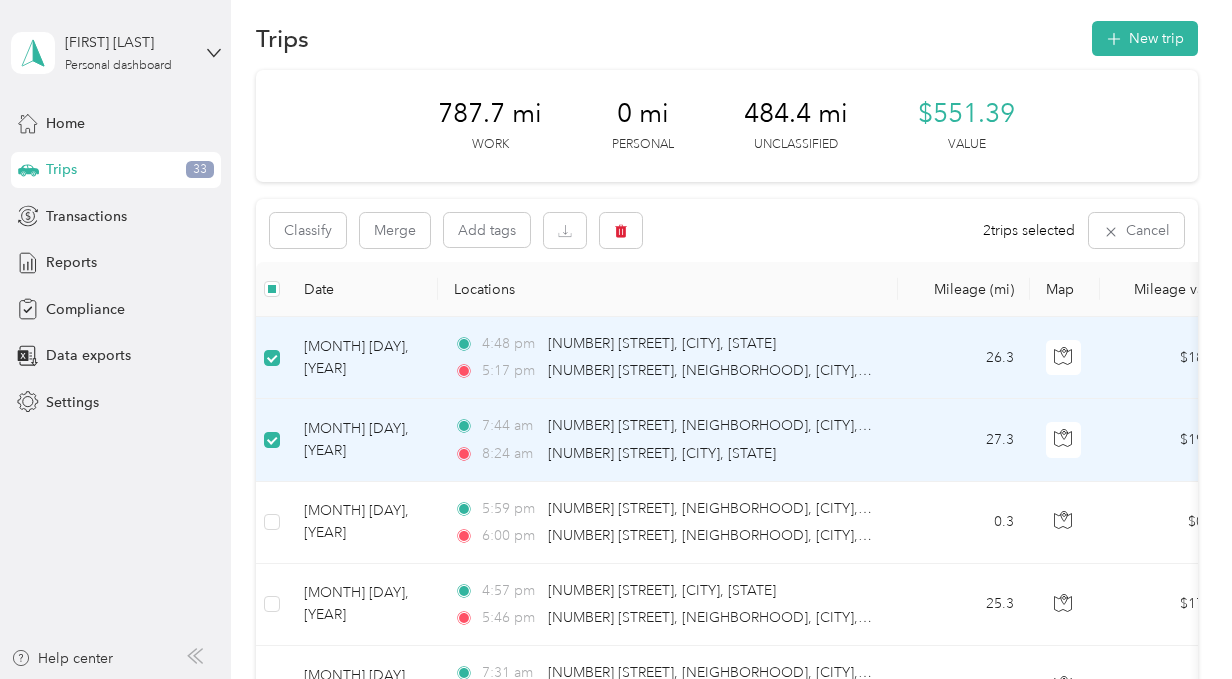 scroll, scrollTop: 35, scrollLeft: 0, axis: vertical 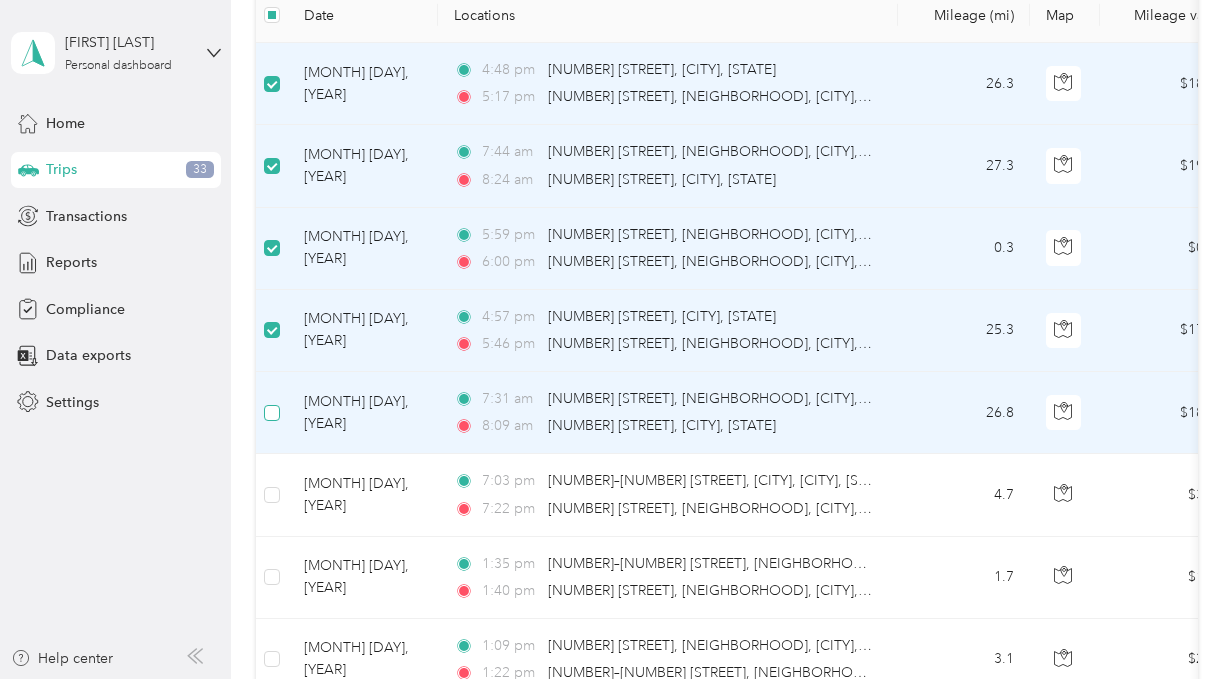 click at bounding box center [272, 413] 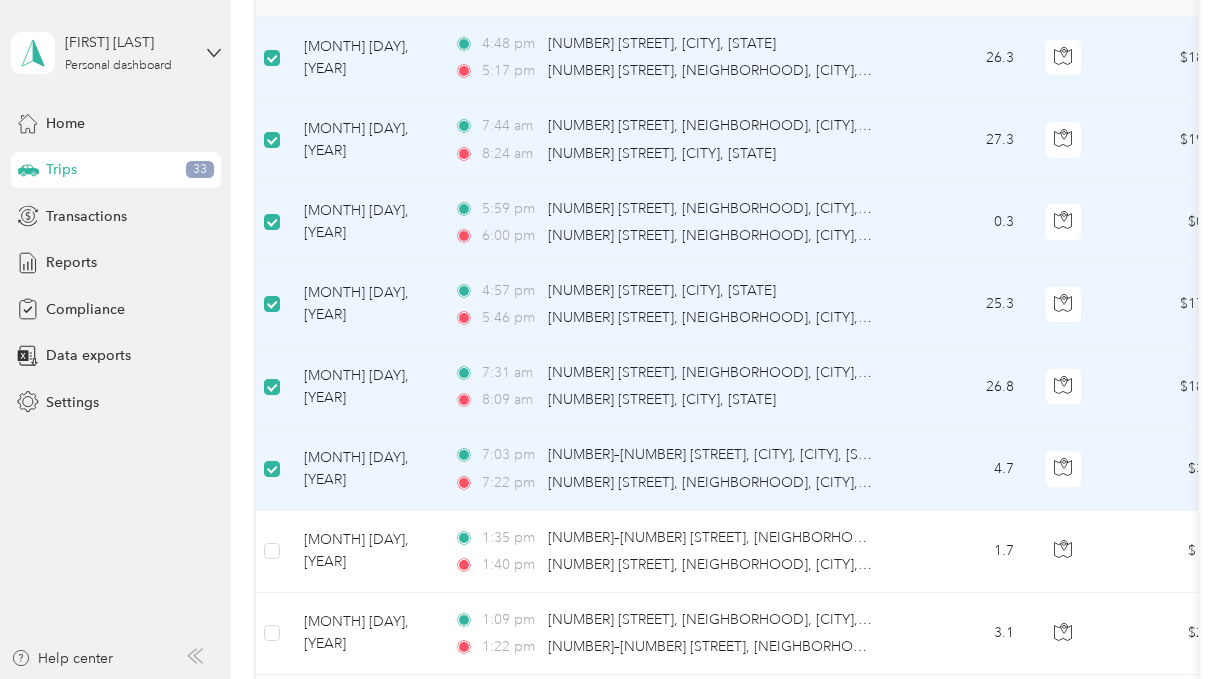 scroll, scrollTop: 327, scrollLeft: 0, axis: vertical 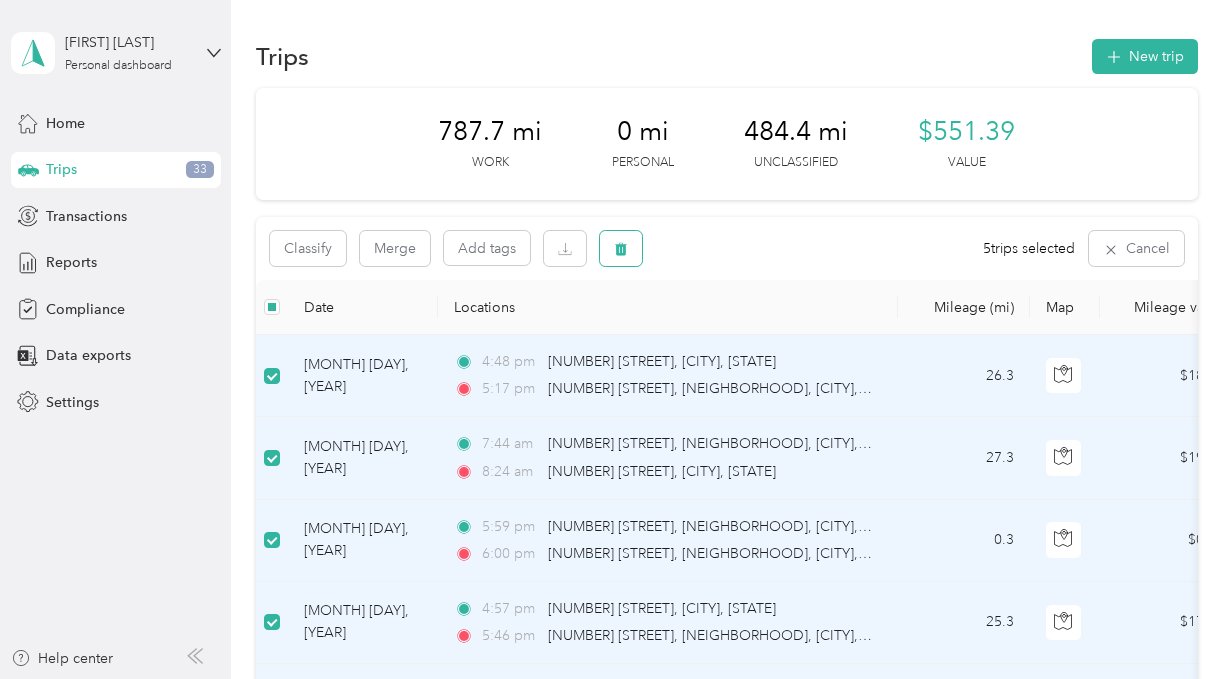 click 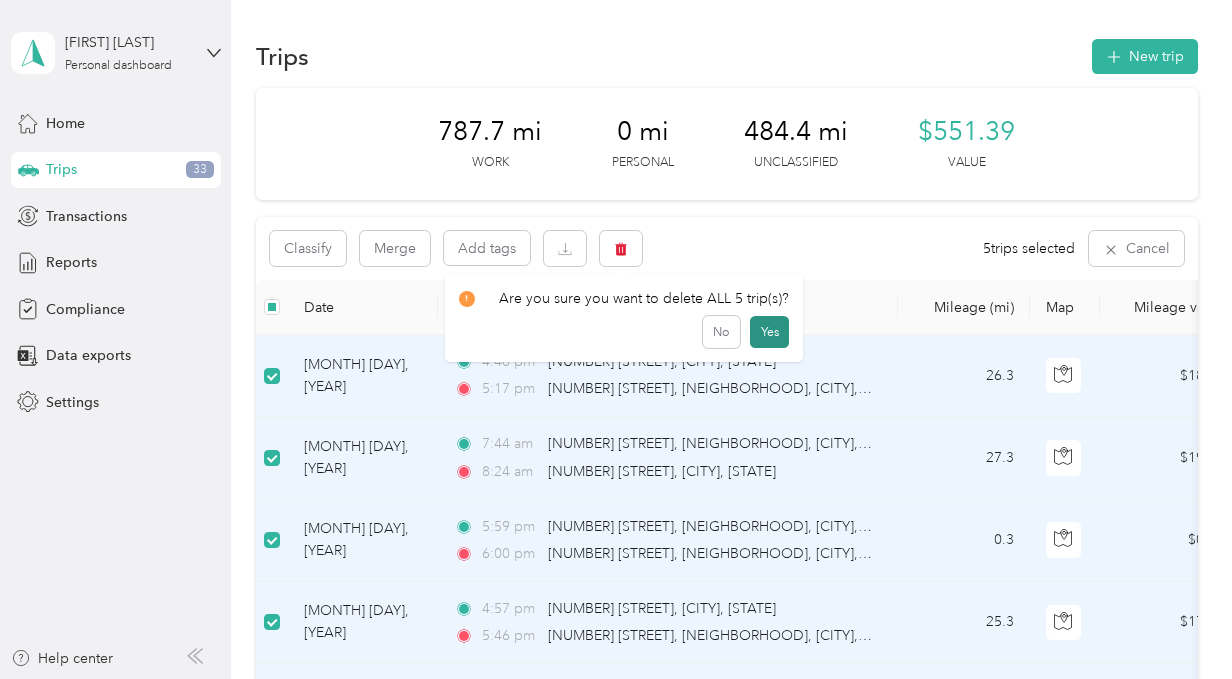 click on "Yes" at bounding box center [769, 332] 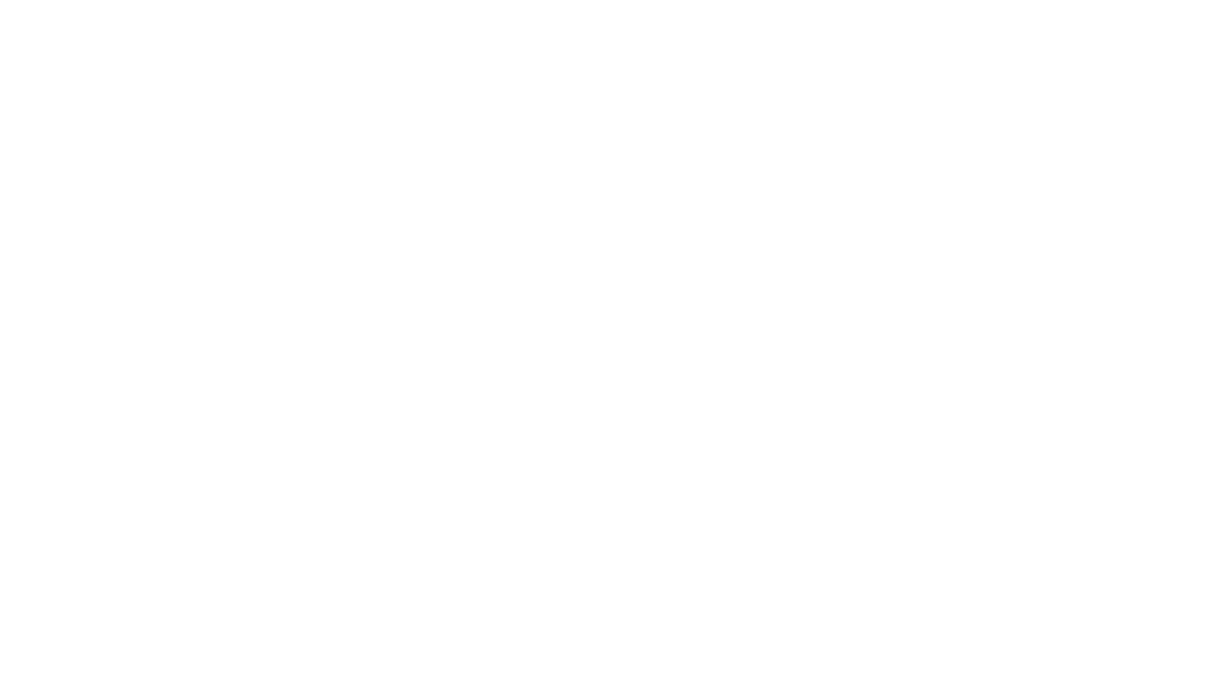 scroll, scrollTop: 0, scrollLeft: 0, axis: both 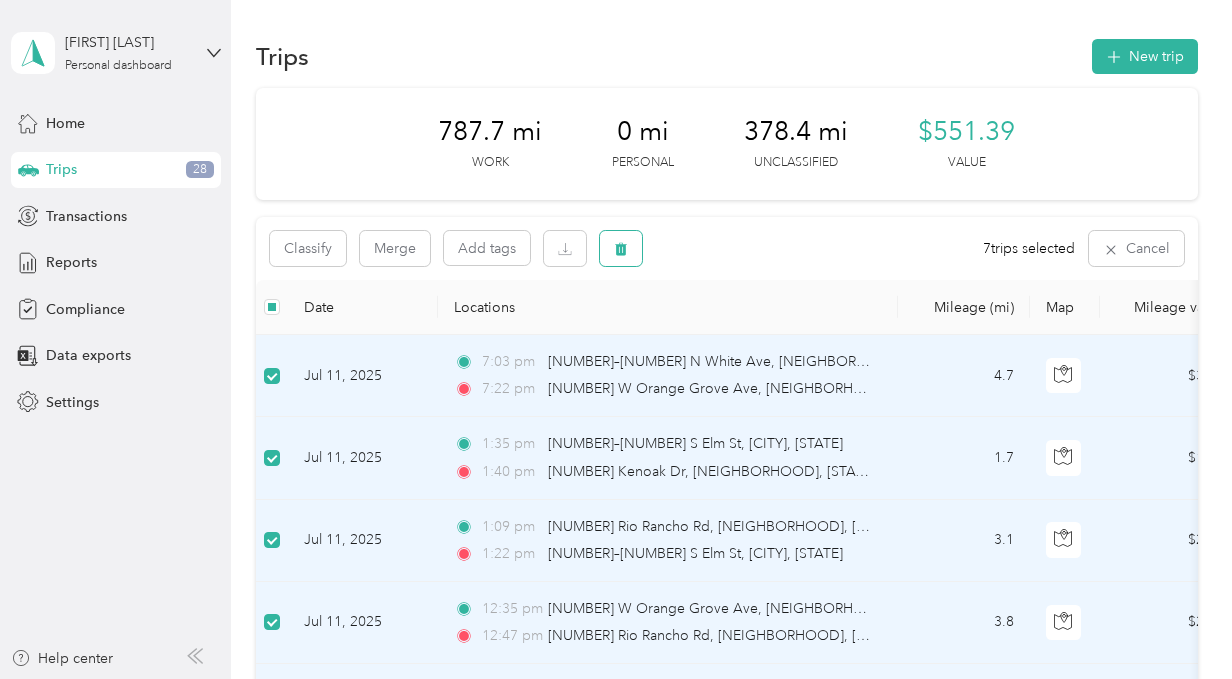 click at bounding box center [621, 248] 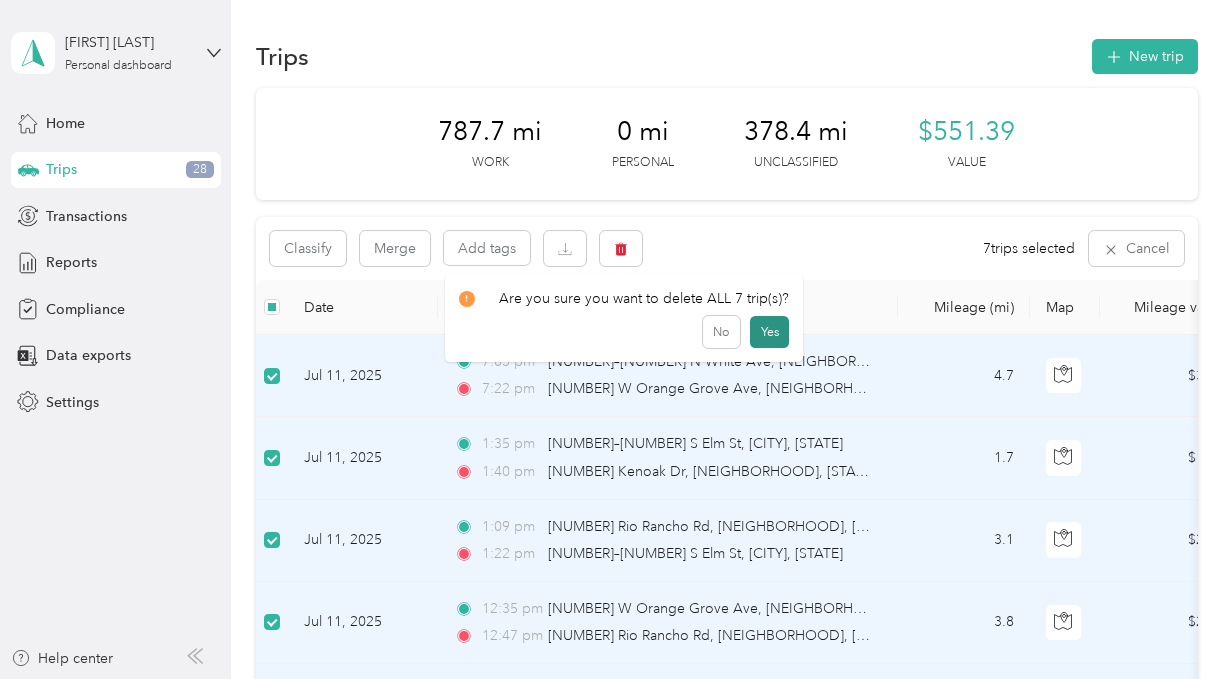 click on "Yes" at bounding box center (769, 332) 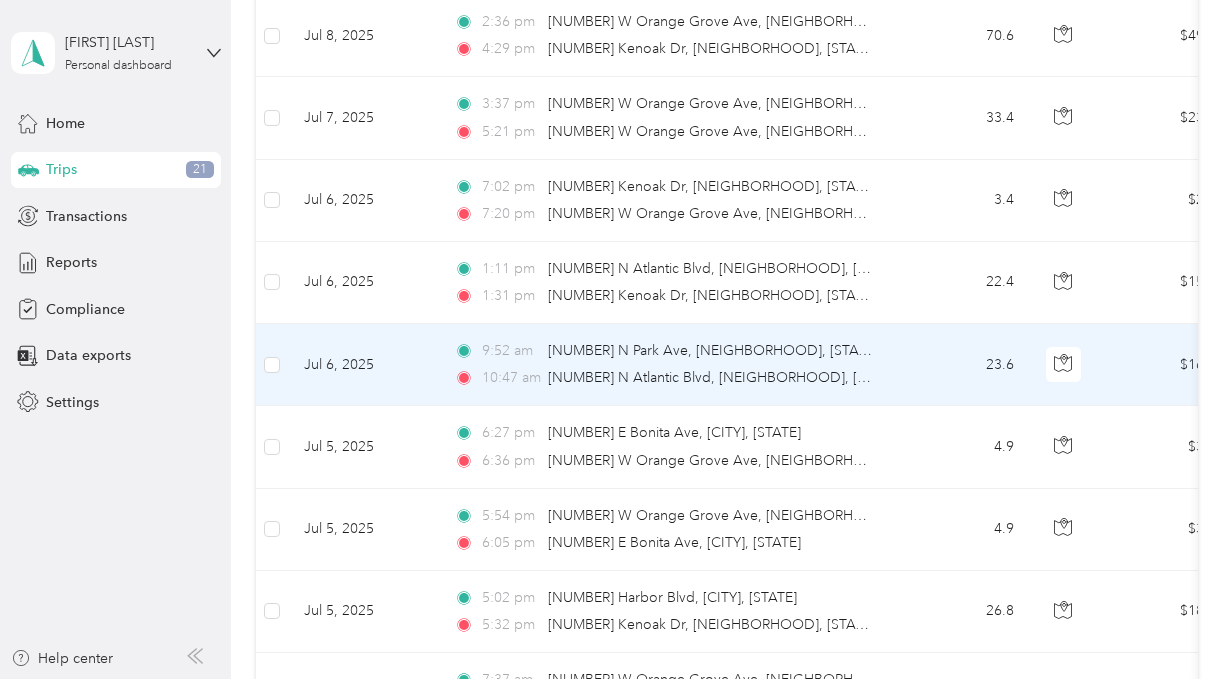 scroll, scrollTop: 0, scrollLeft: 0, axis: both 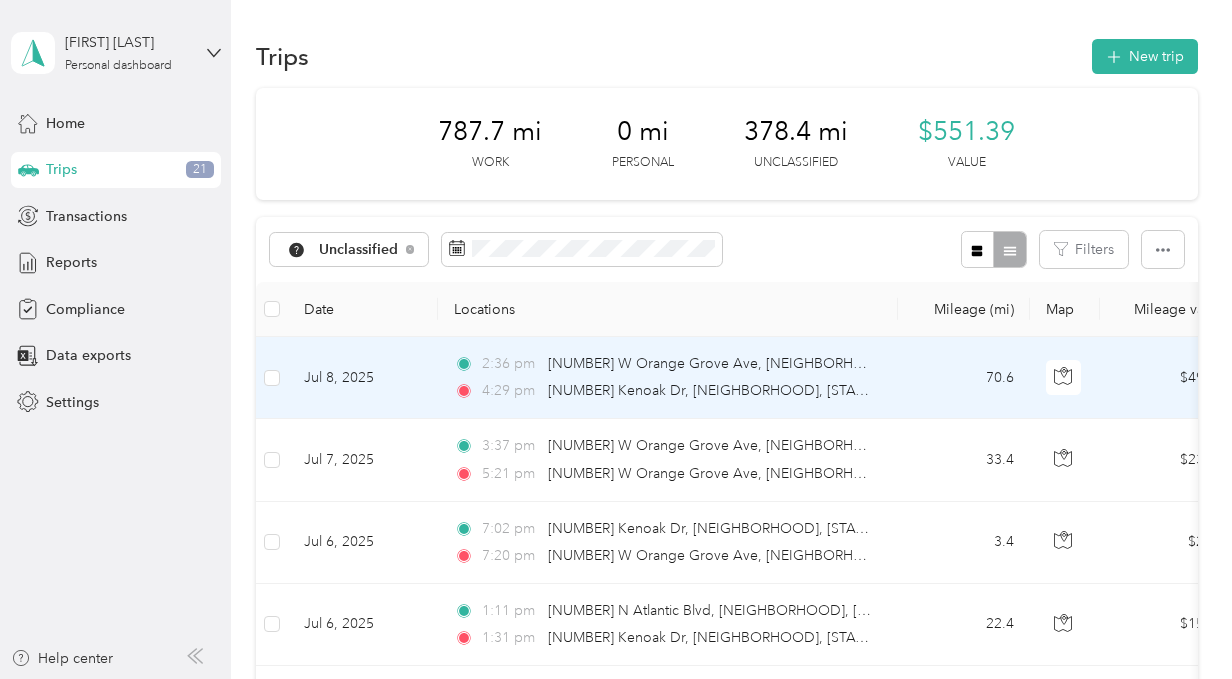 click on "2:36 pm 330 W Orange Grove Ave, Wilton Heights, Pomona, CA 4:29 pm 380 Kenoak Dr, Hacienda Park, Pomona, CA" at bounding box center [664, 377] 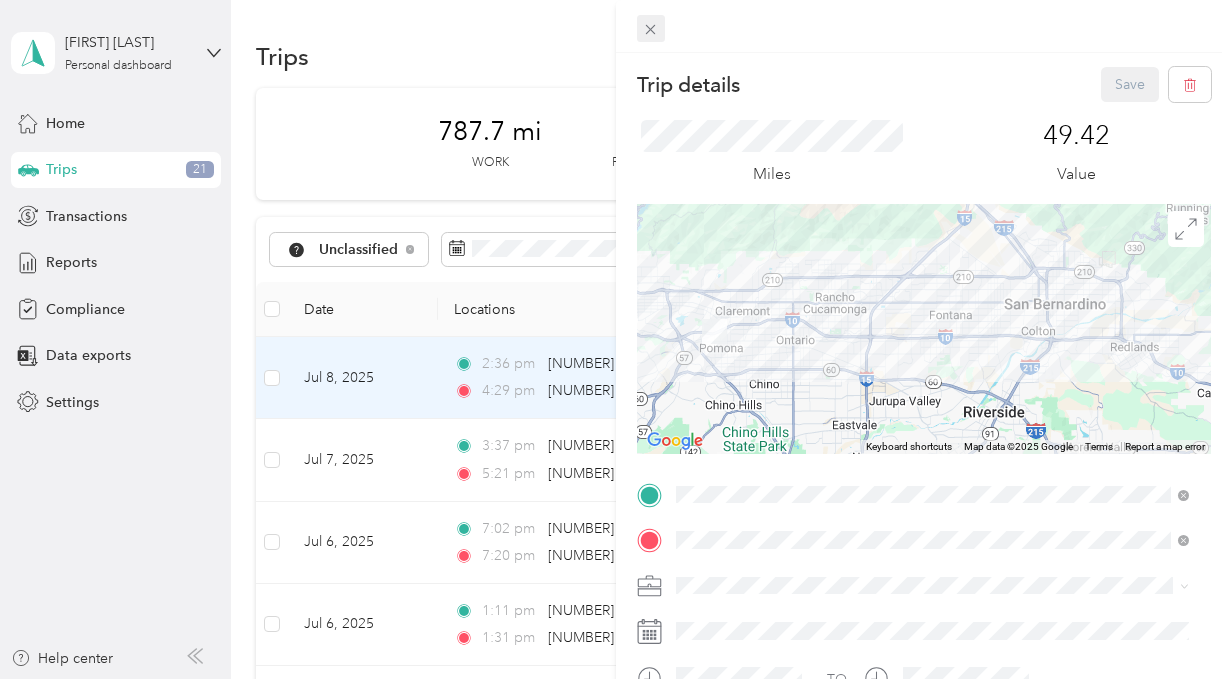 click 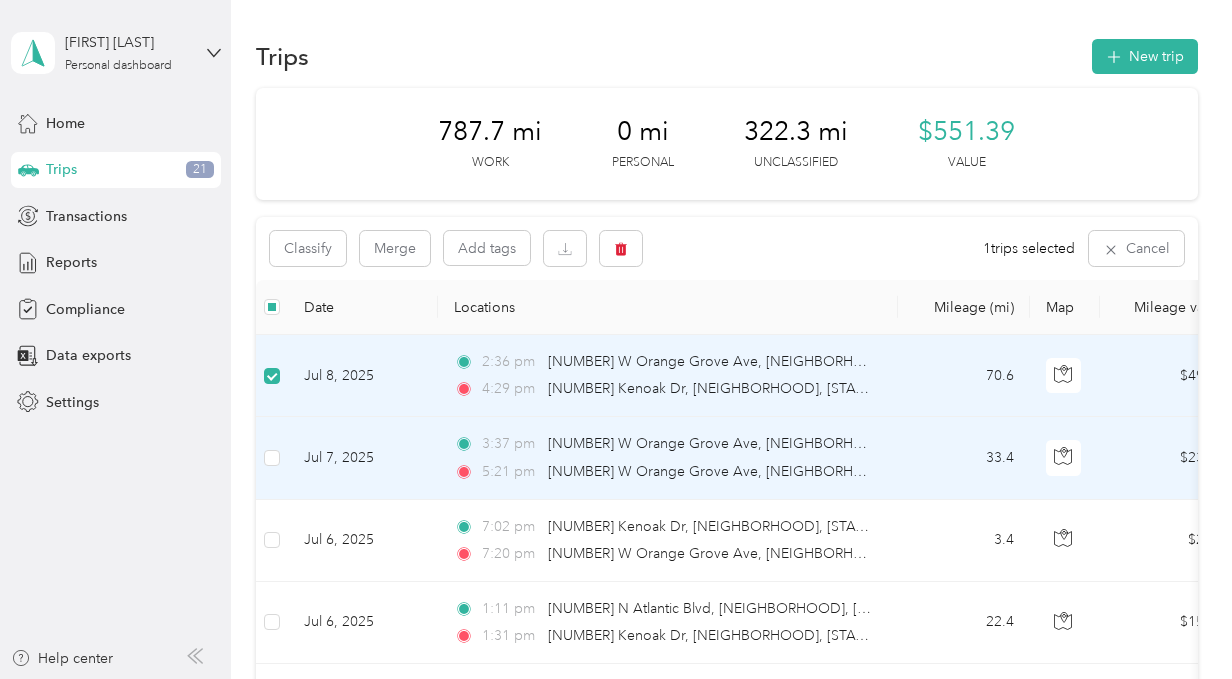 click on "33.4" at bounding box center (964, 458) 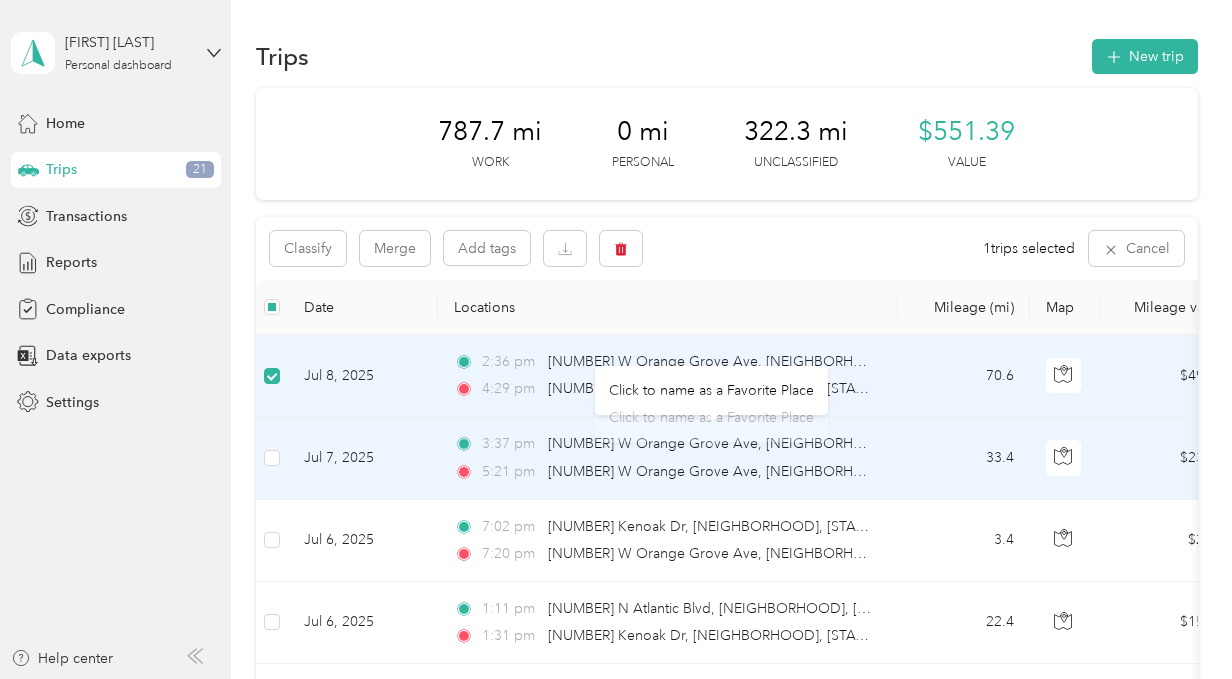 click on "Jul 7, 2025" at bounding box center [363, 458] 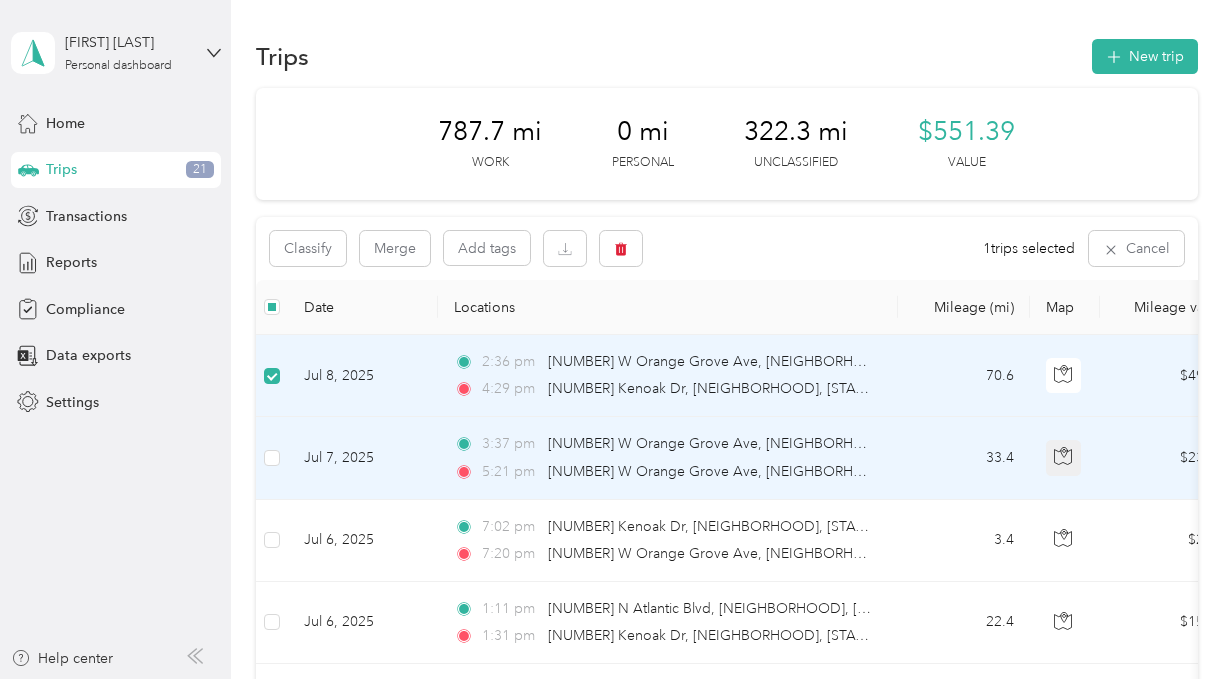 click 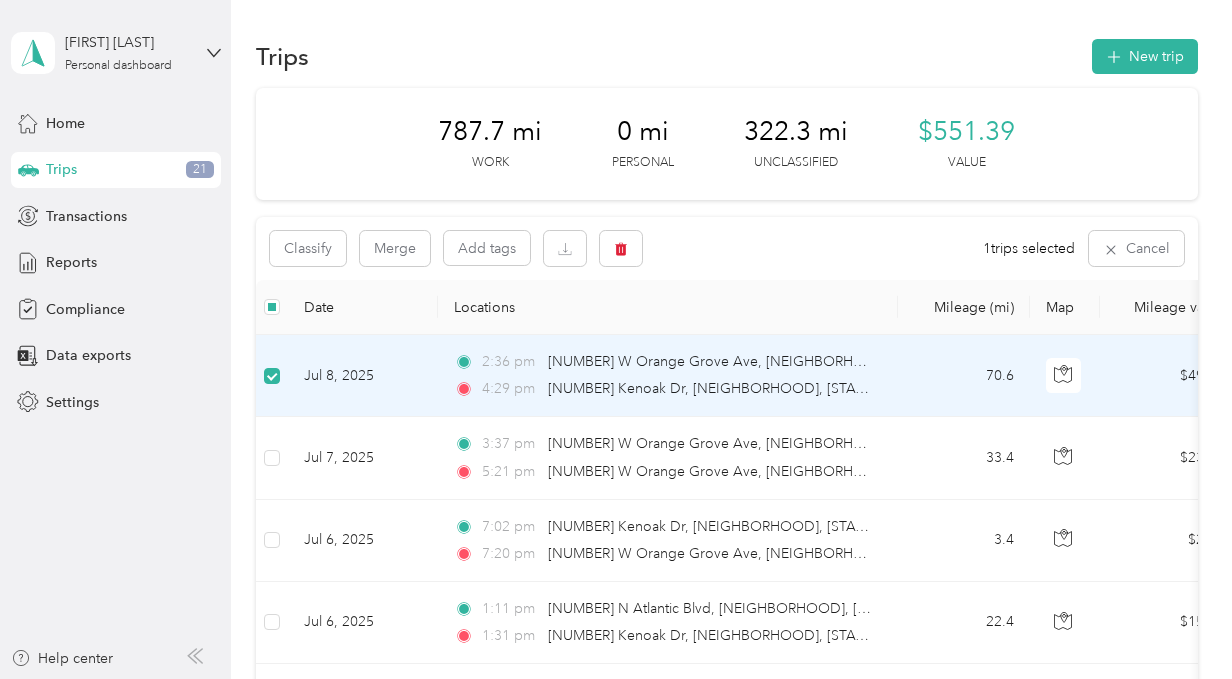 click on "Trips New trip 787.7   mi Work 0   mi Personal 322.3   mi Unclassified $551.39 Value Classify Merge Add tags 1  trips selected Cancel Date Locations Mileage (mi) Map Mileage value Purpose Track Method Report                     Jul 8, 2025 2:36 pm 330 W Orange Grove Ave, Wilton Heights, Pomona, CA 4:29 pm 380 Kenoak Dr, Hacienda Park, Pomona, CA 70.6 $49.42 GPS -- Jul 7, 2025 3:37 pm 330 W Orange Grove Ave, Wilton Heights, Pomona, CA 5:21 pm 330 W Orange Grove Ave, Wilton Heights, Pomona, CA 33.4 $23.38 GPS -- Jul 6, 2025 7:02 pm 380 Kenoak Dr, Hacienda Park, Pomona, CA 7:20 pm 330 W Orange Grove Ave, Wilton Heights, Pomona, CA 3.4 $2.38 GPS -- Jul 6, 2025 1:11 pm 521 N Atlantic Blvd, Atlantic Times Square, Monterey Park, CA 1:31 pm 380 Kenoak Dr, Hacienda Park, Pomona, CA 22.4 $15.68 GPS -- Jul 6, 2025 9:52 am 1694 N Park Ave, Yorba, Pomona, CA 10:47 am 521 N Atlantic Blvd, Atlantic Times Square, Monterey Park, CA 23.6 $16.52 GPS -- Jul 5, 2025 6:27 pm 220 E Bonita Ave, Downtown, San Dimas, CA 4.9" at bounding box center [726, 1114] 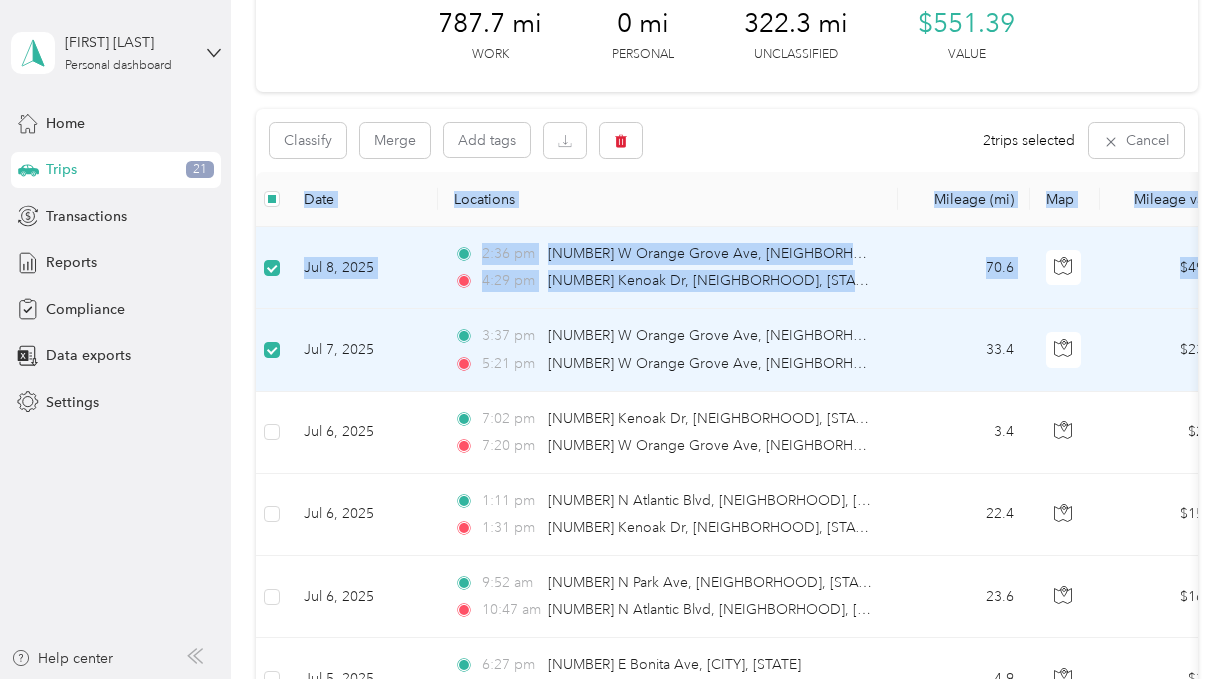 scroll, scrollTop: 132, scrollLeft: 0, axis: vertical 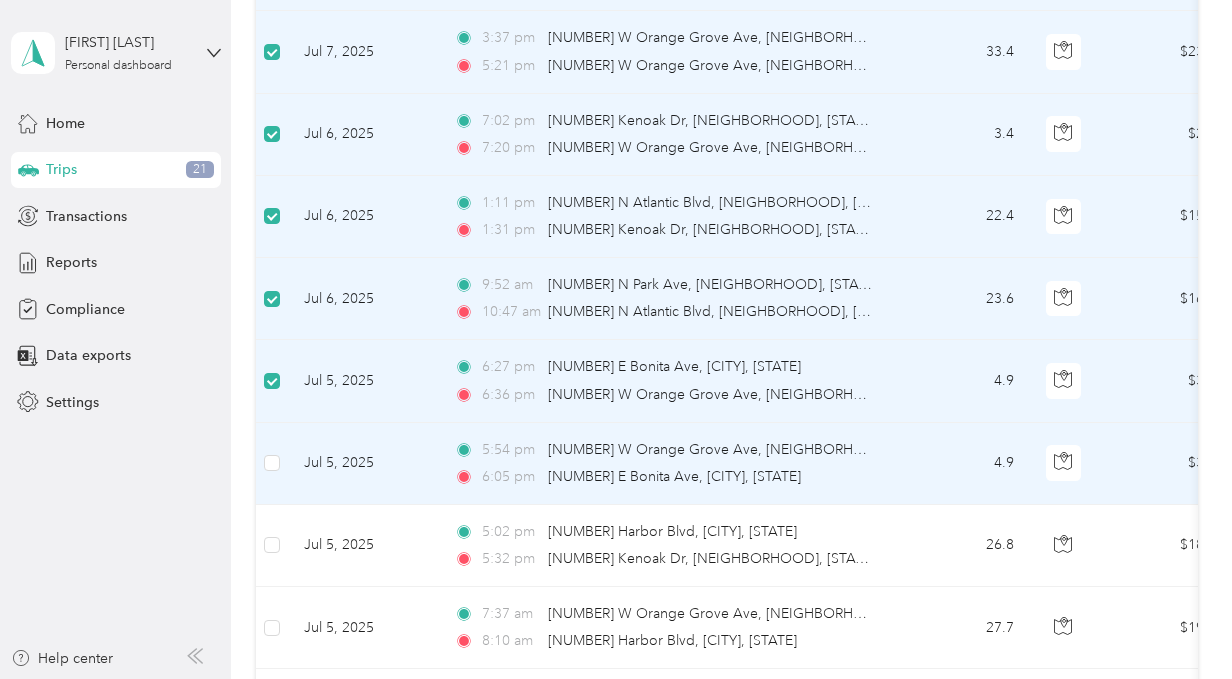 click at bounding box center [272, 464] 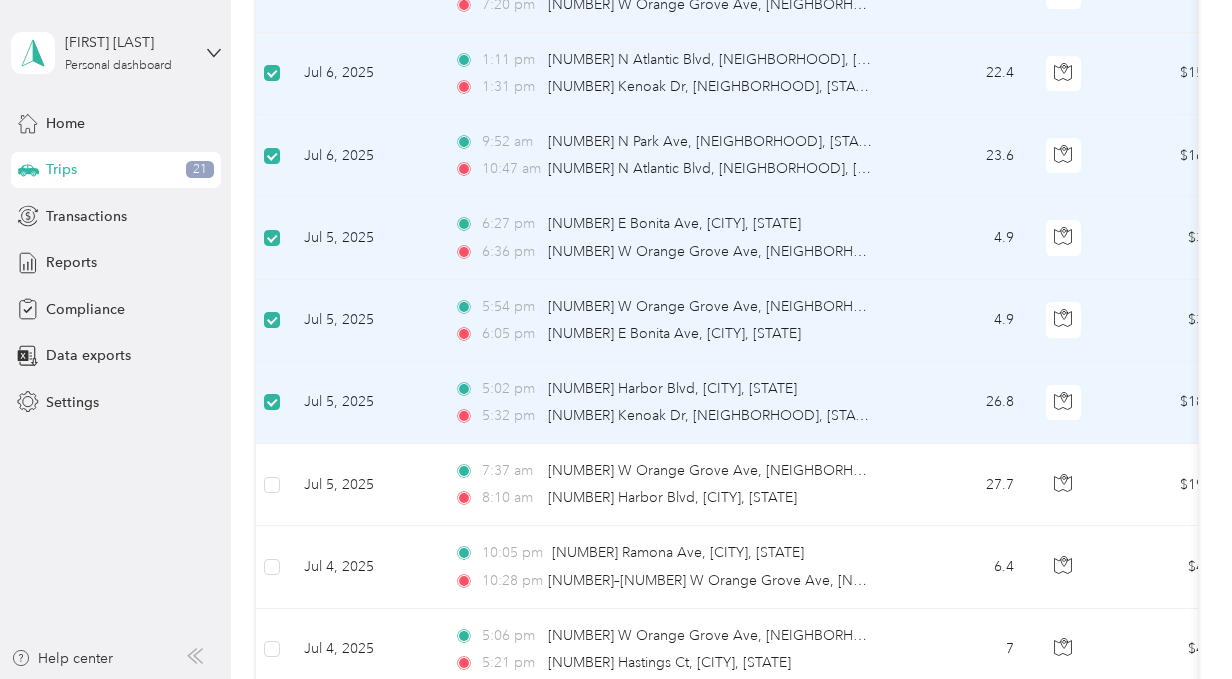 scroll, scrollTop: 550, scrollLeft: 0, axis: vertical 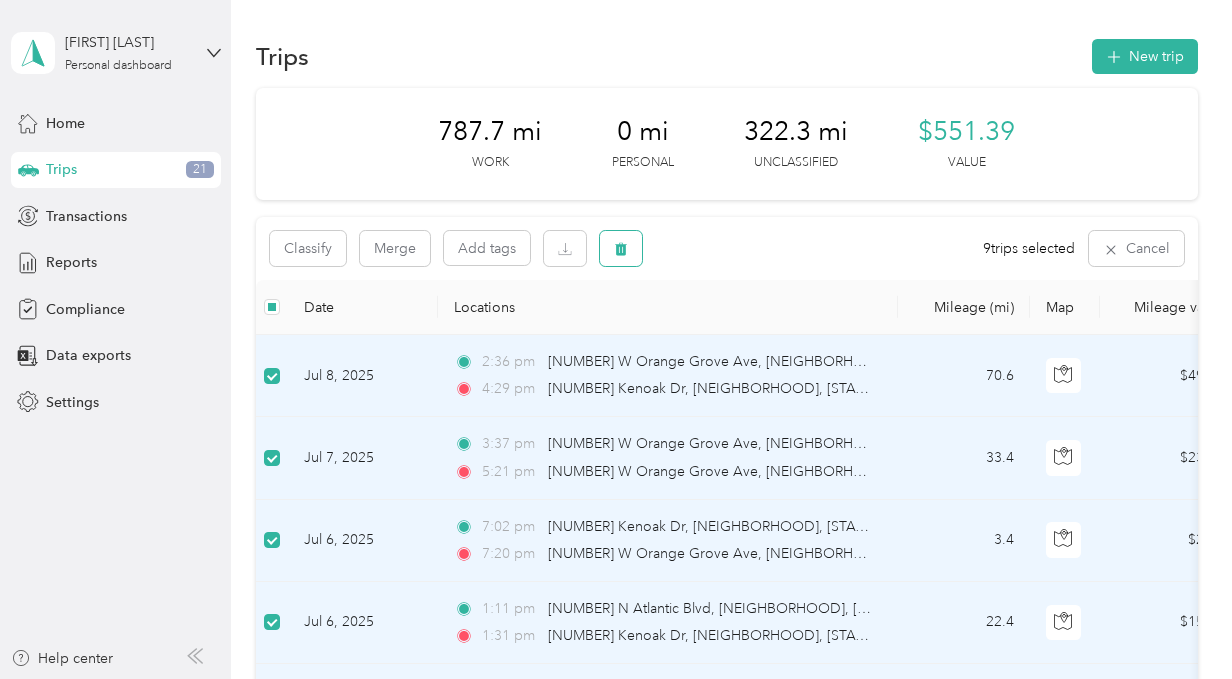 click at bounding box center [621, 248] 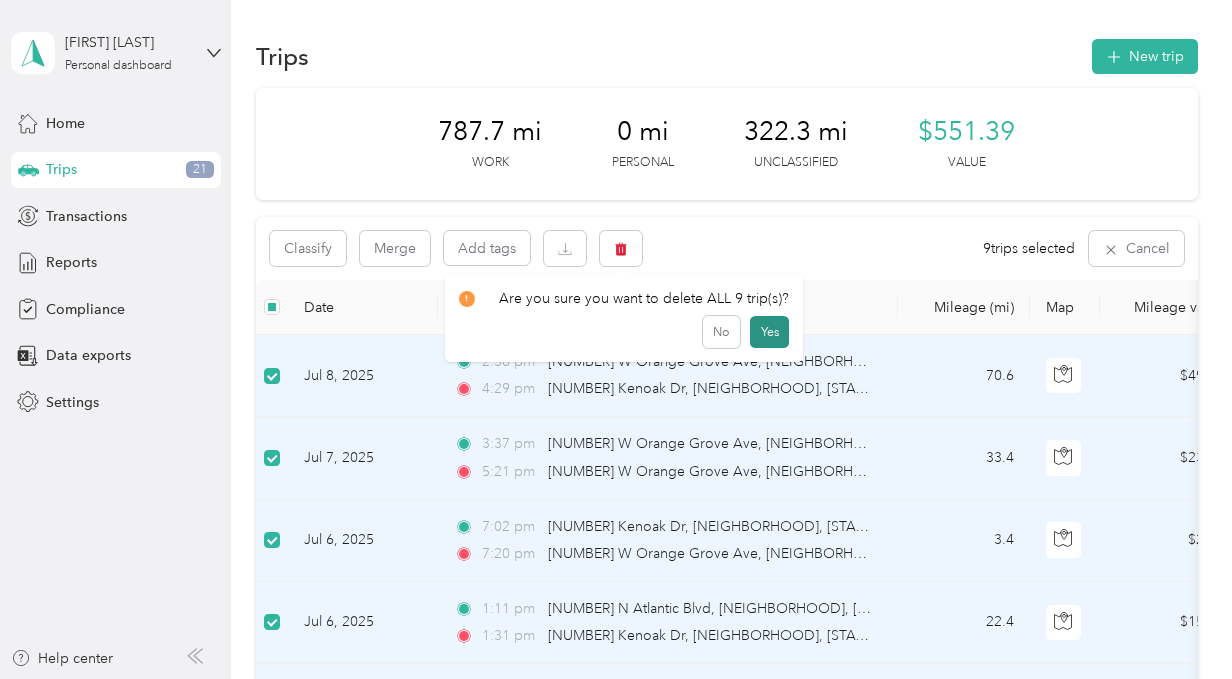 click on "Yes" at bounding box center [769, 332] 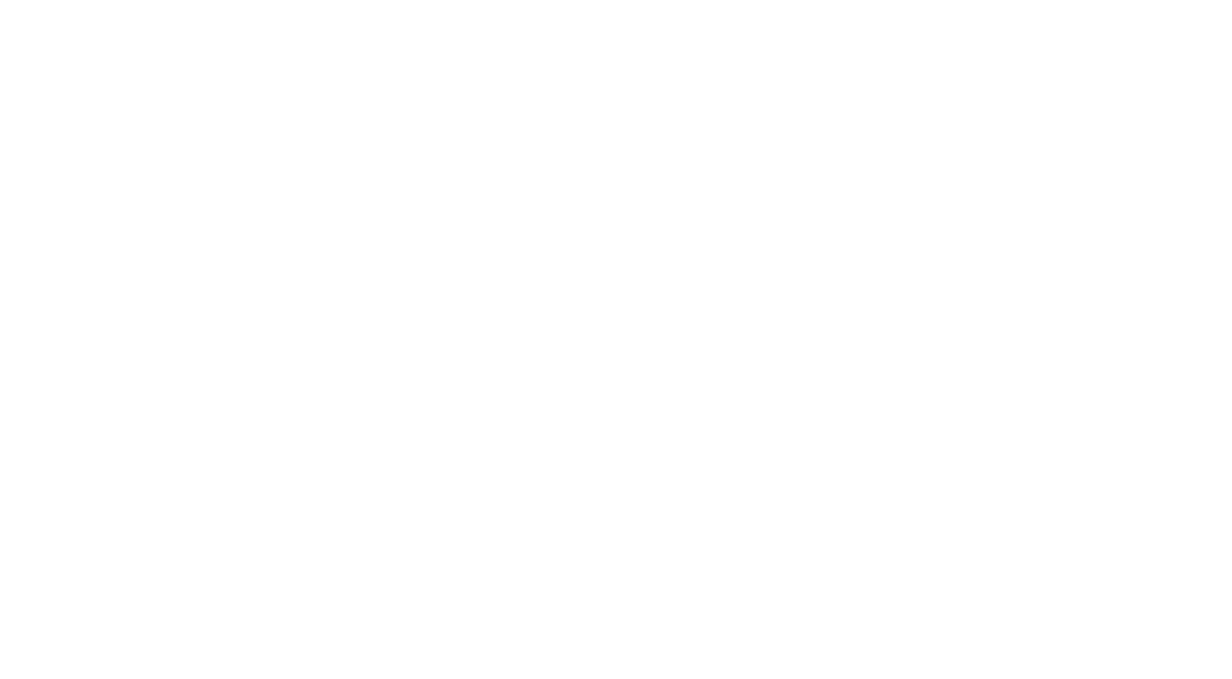 scroll, scrollTop: 0, scrollLeft: 0, axis: both 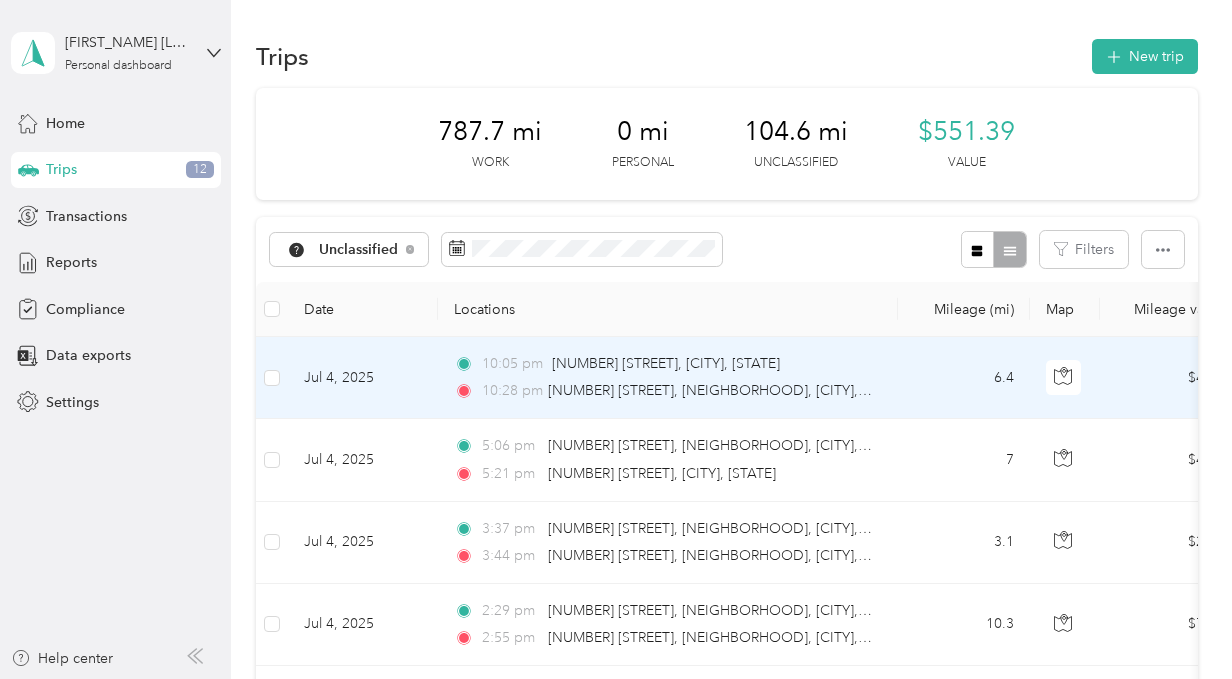 click on "6.4" at bounding box center [964, 378] 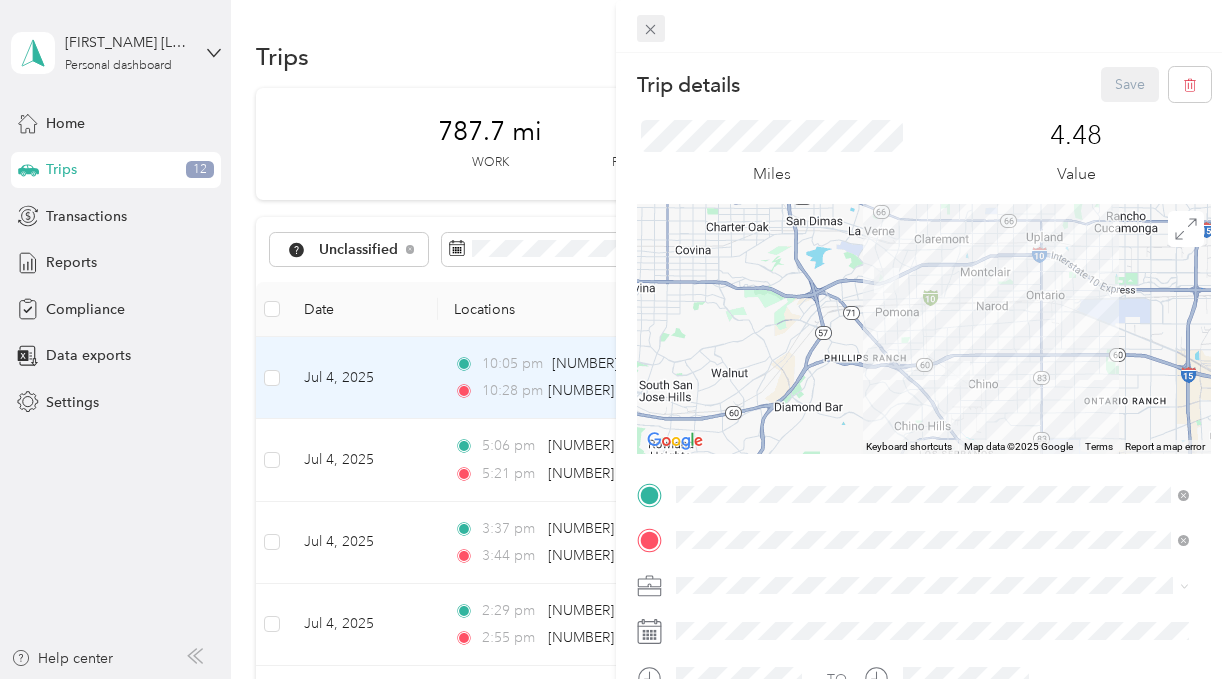 click 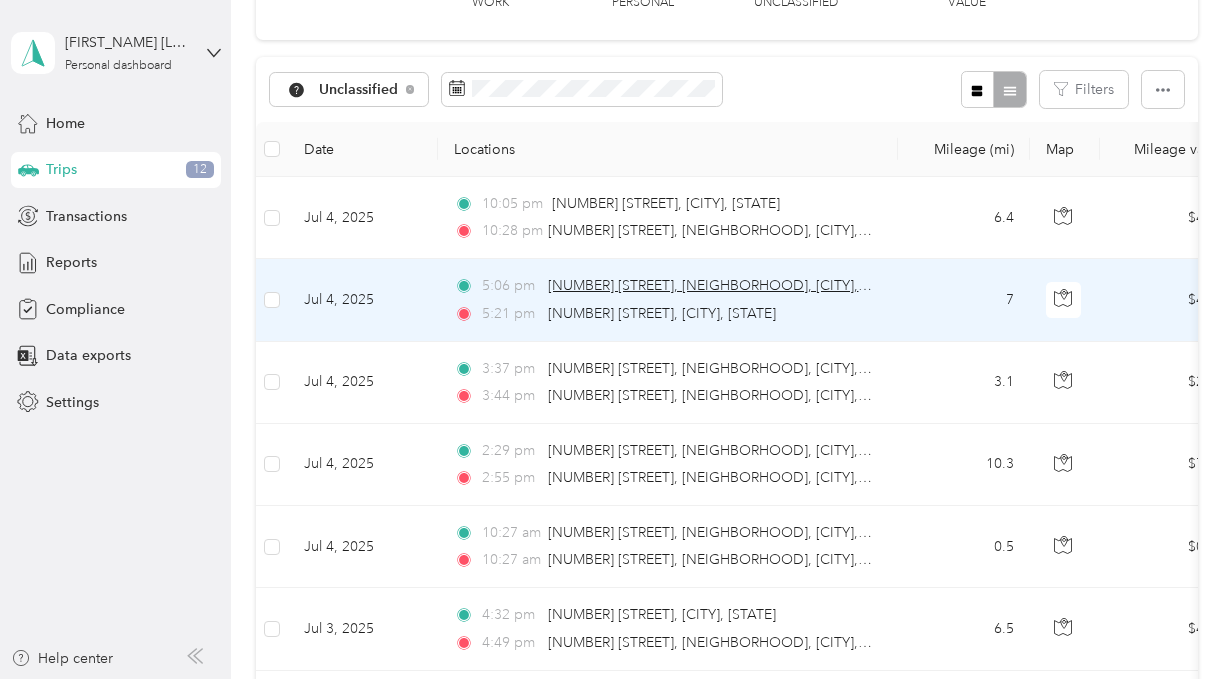 scroll, scrollTop: 182, scrollLeft: 0, axis: vertical 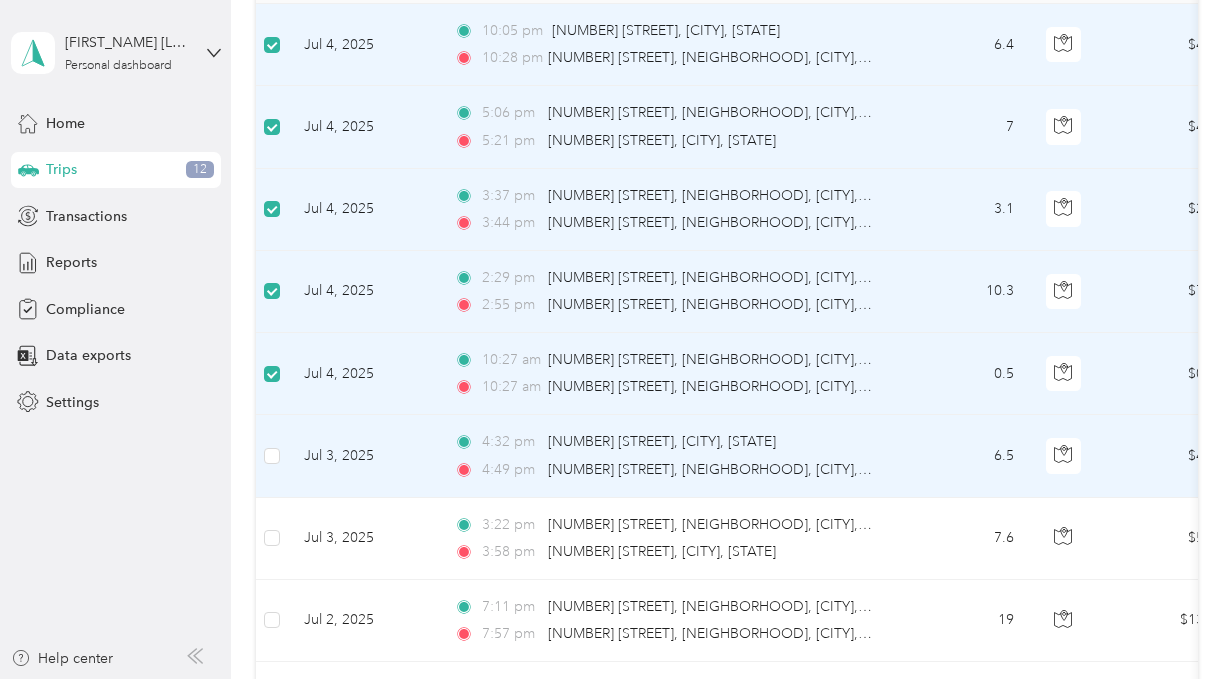 click on "[TIME] [NUMBER] [STREET], [CITY], [STATE] [TIME] [NUMBER] [STREET], [NEIGHBORHOOD], [CITY], [STATE]" at bounding box center (664, 455) 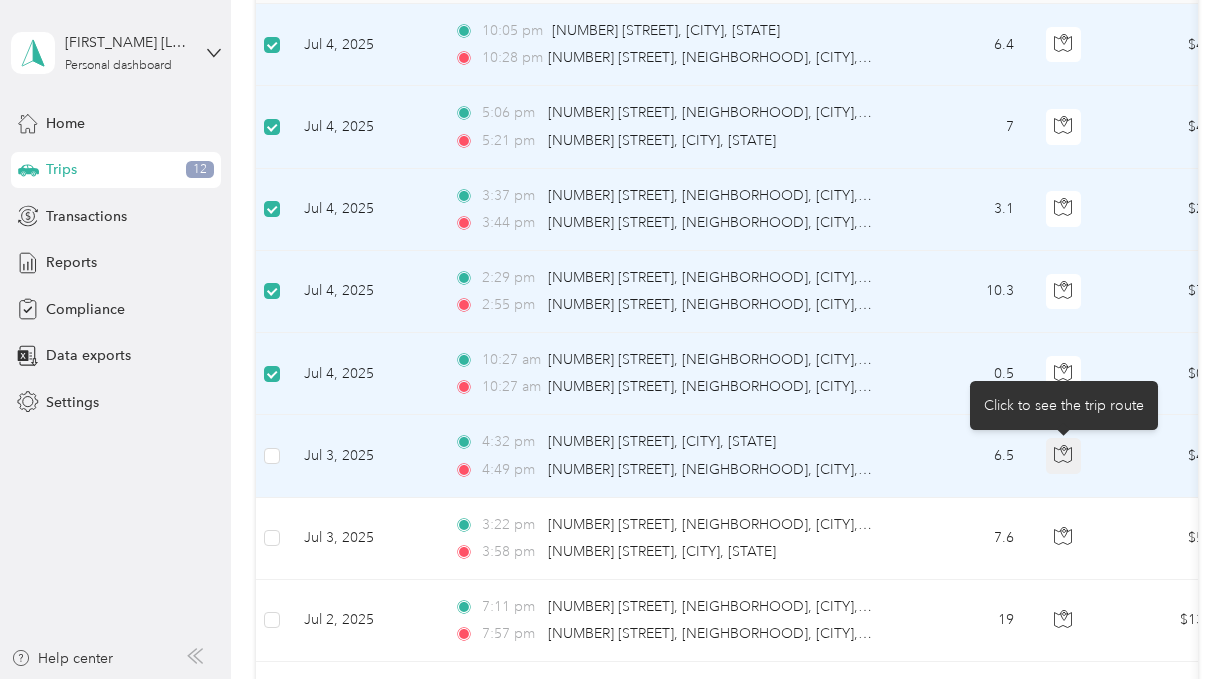 click 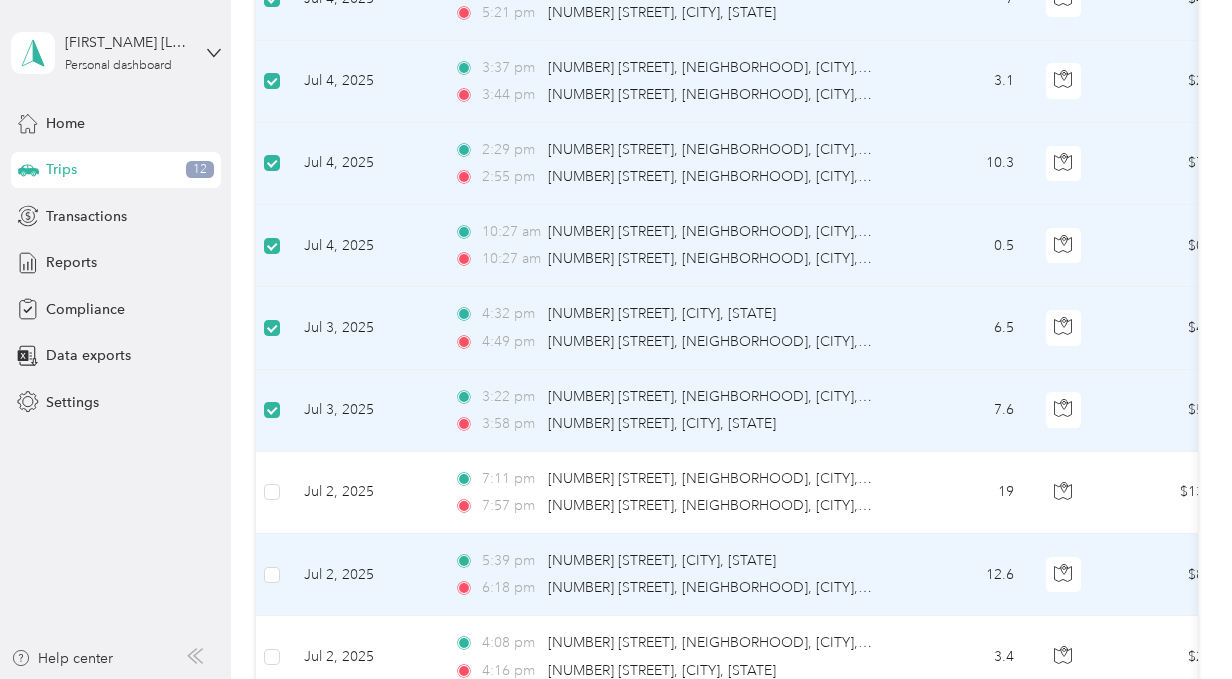 scroll, scrollTop: 473, scrollLeft: 0, axis: vertical 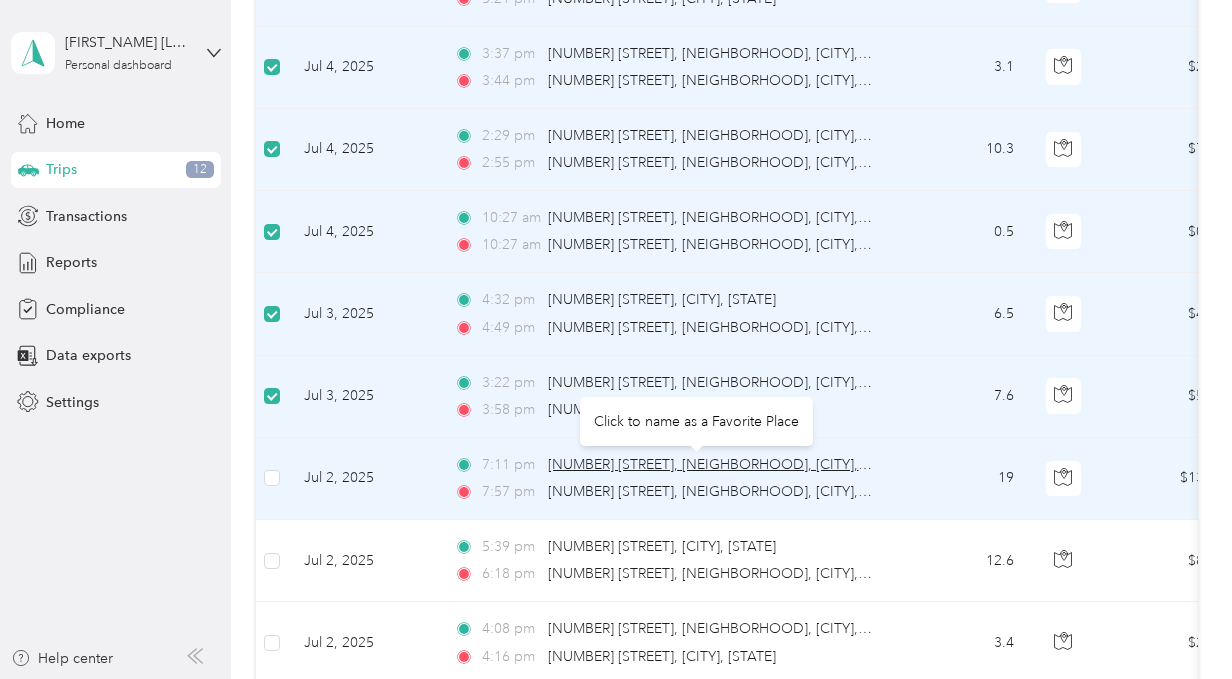 click on "[NUMBER] [STREET], [NEIGHBORHOOD], [CITY], [STATE]" at bounding box center [729, 464] 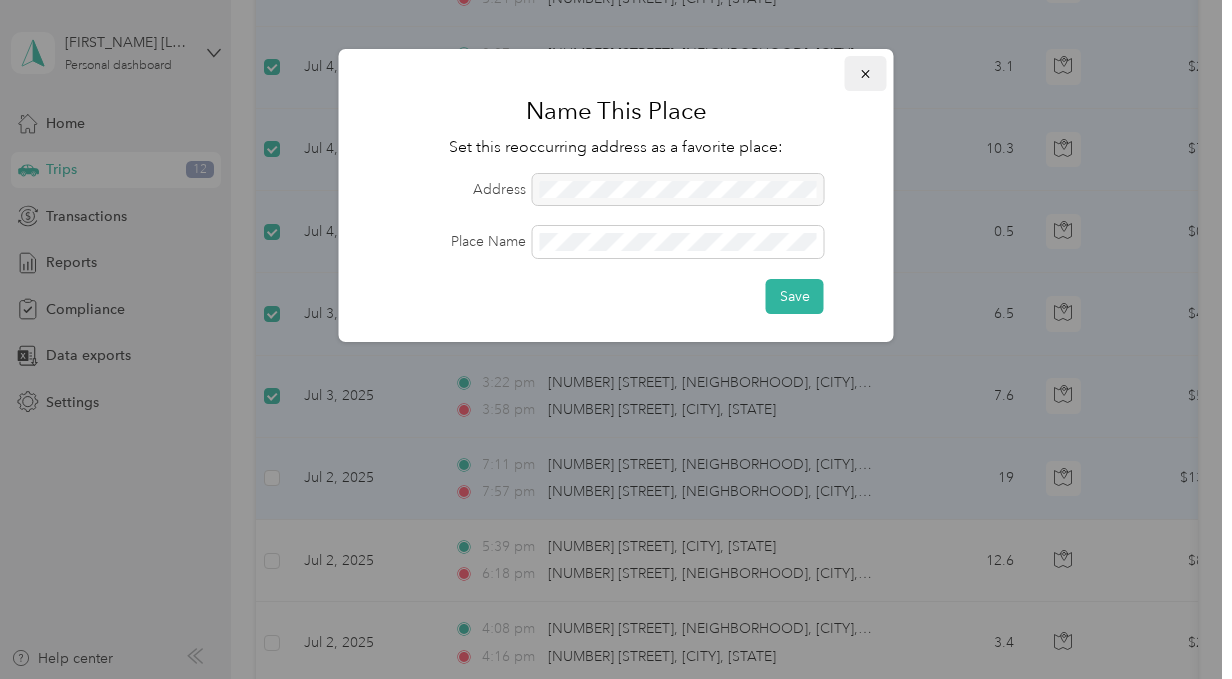 click 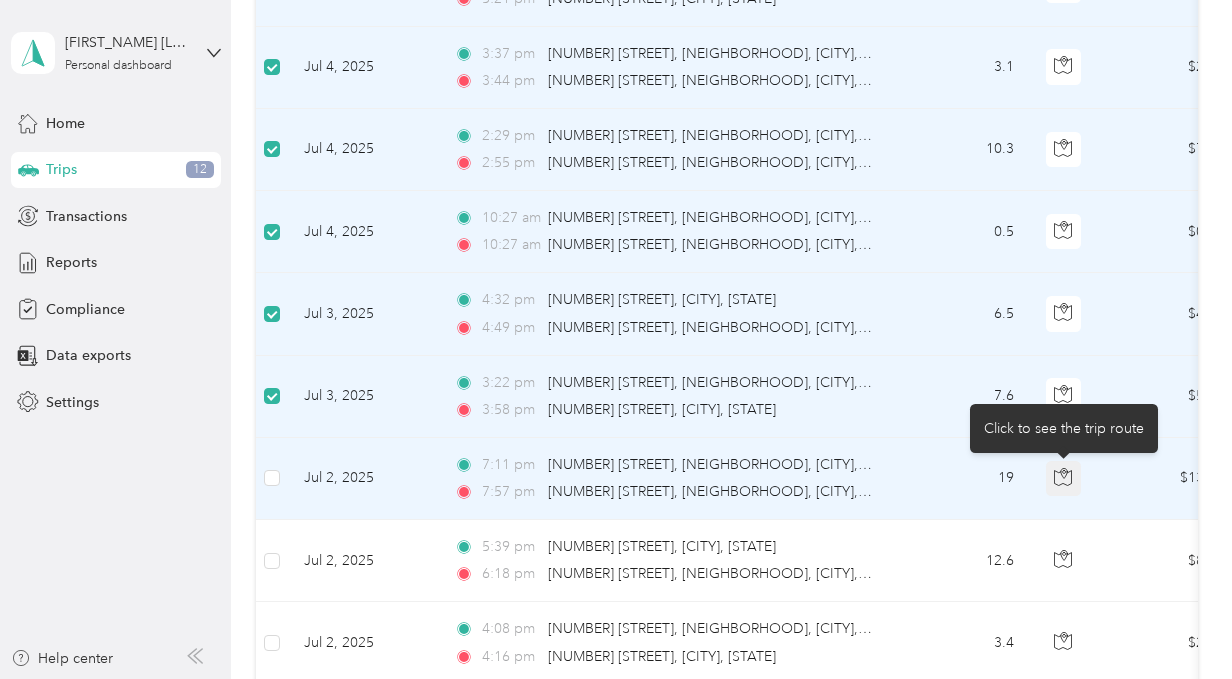 click 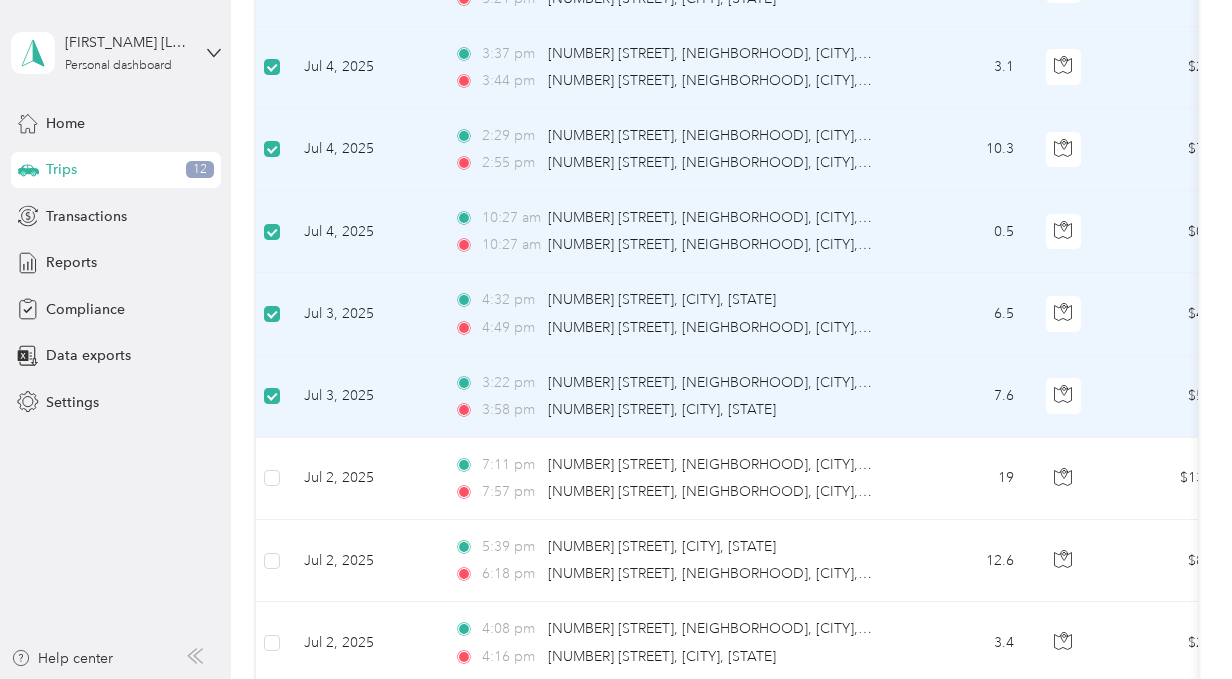 scroll, scrollTop: 624, scrollLeft: 0, axis: vertical 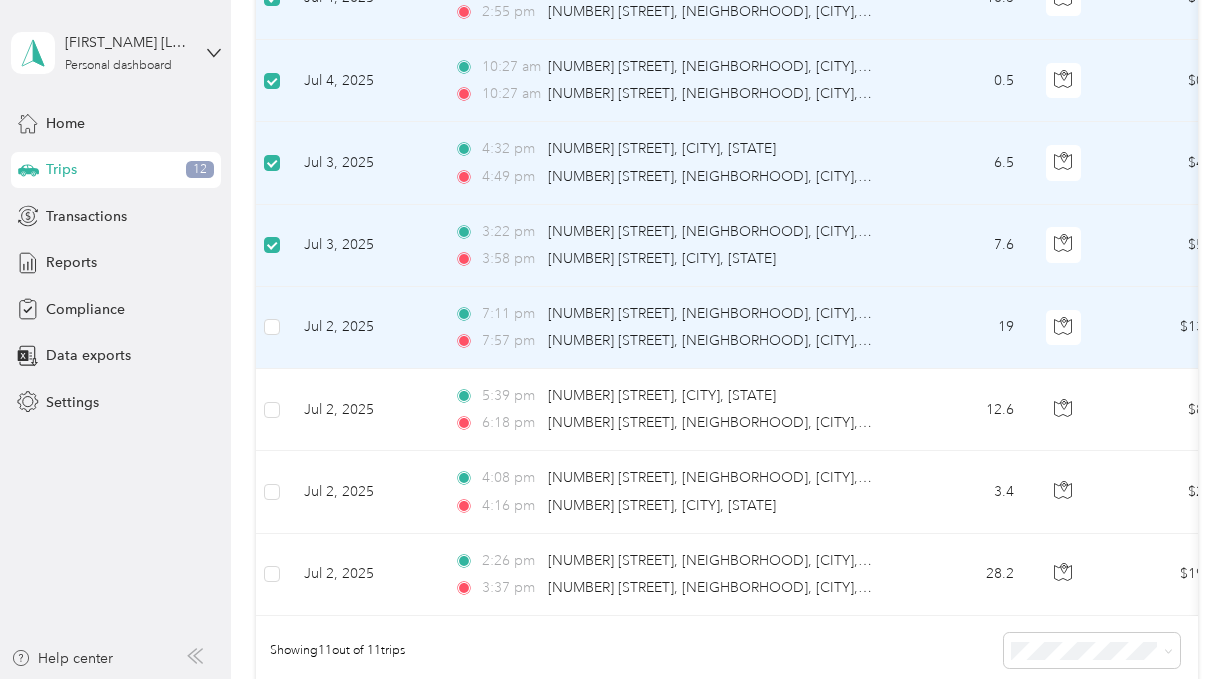click at bounding box center (272, 328) 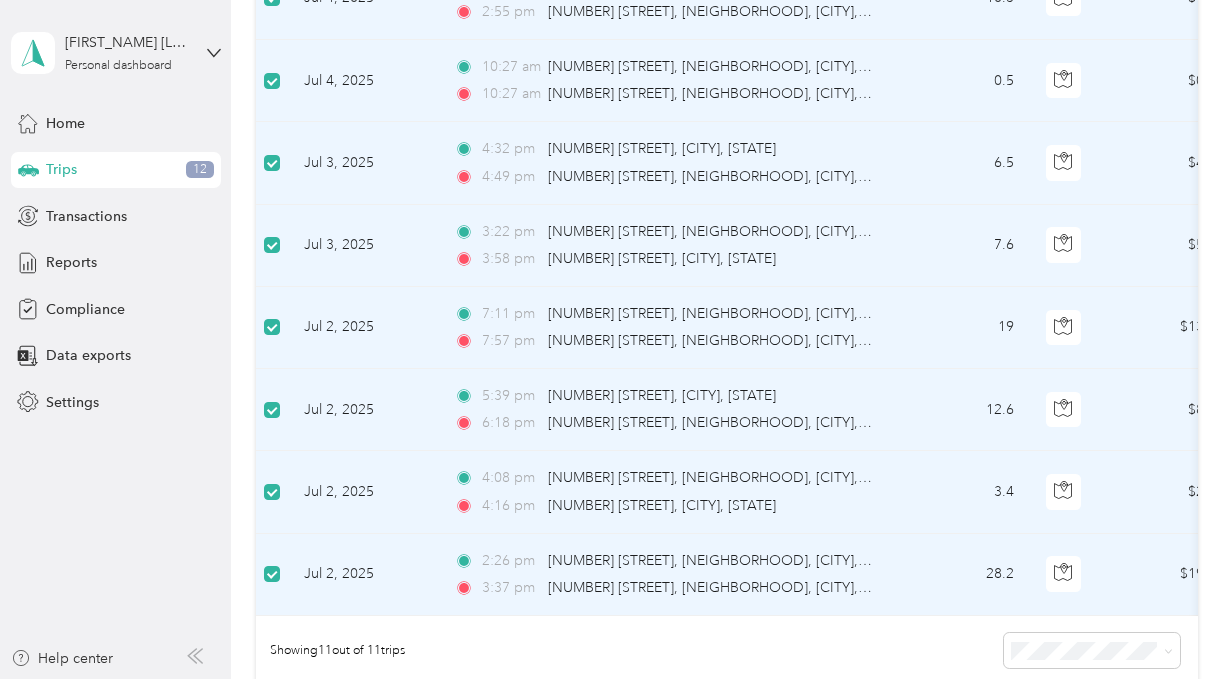 scroll, scrollTop: 0, scrollLeft: 0, axis: both 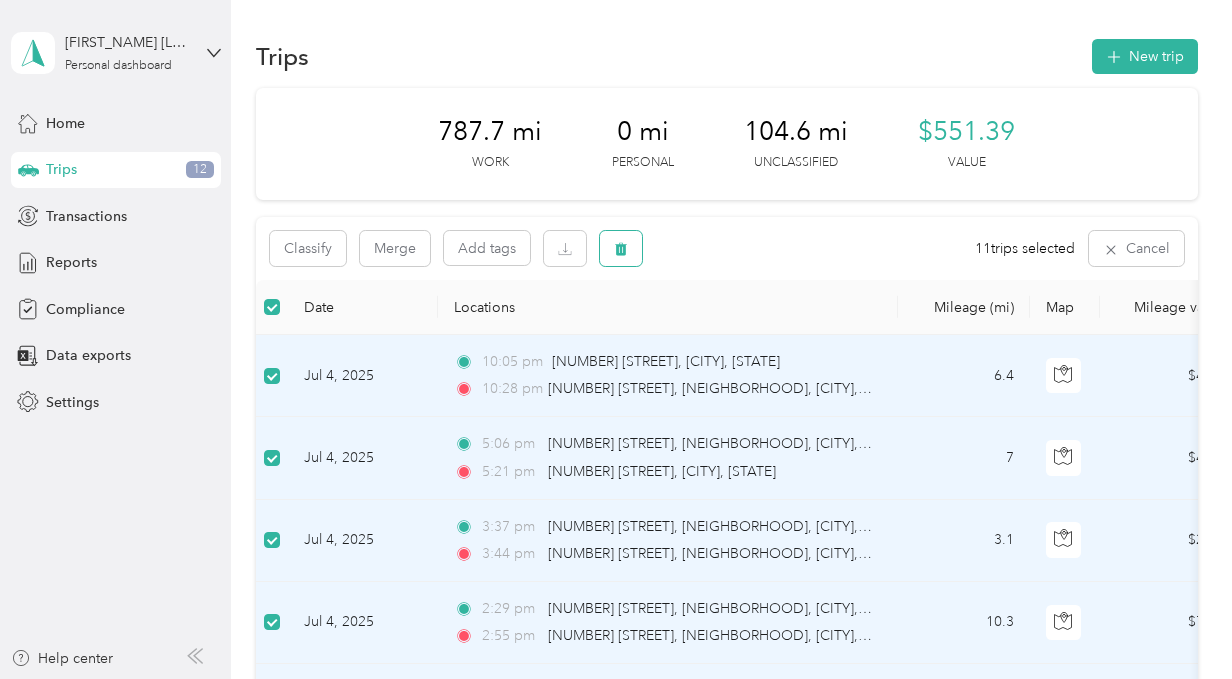 click at bounding box center [621, 248] 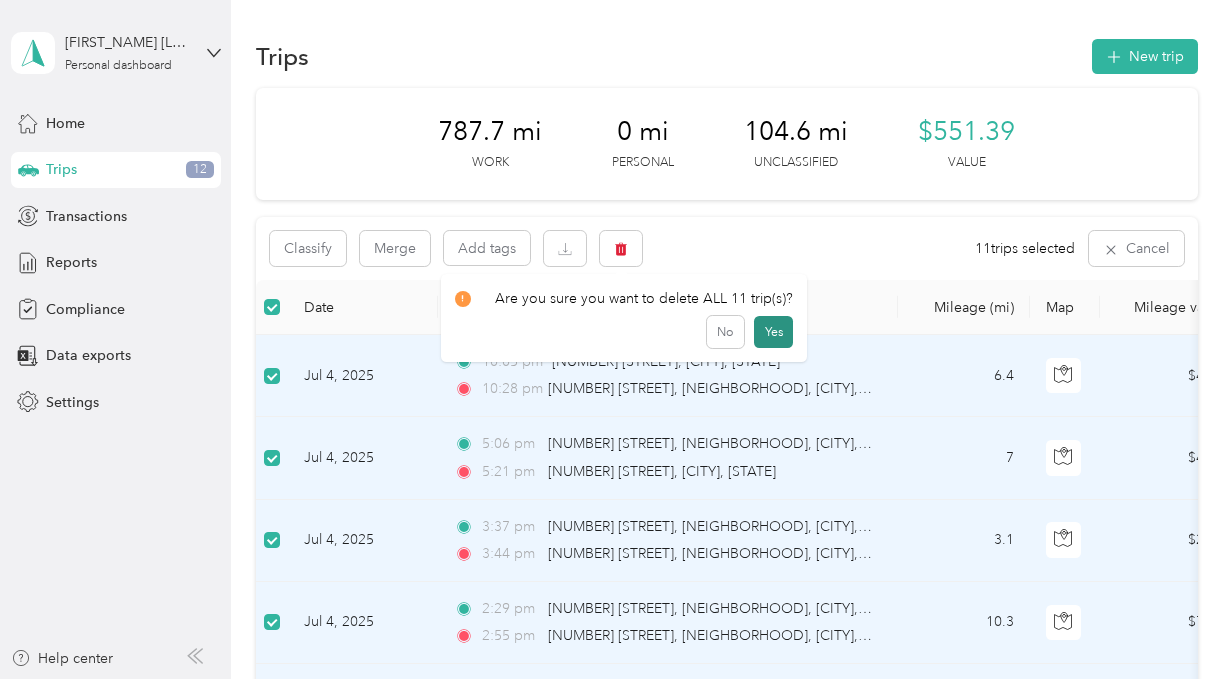 click on "Yes" at bounding box center (773, 332) 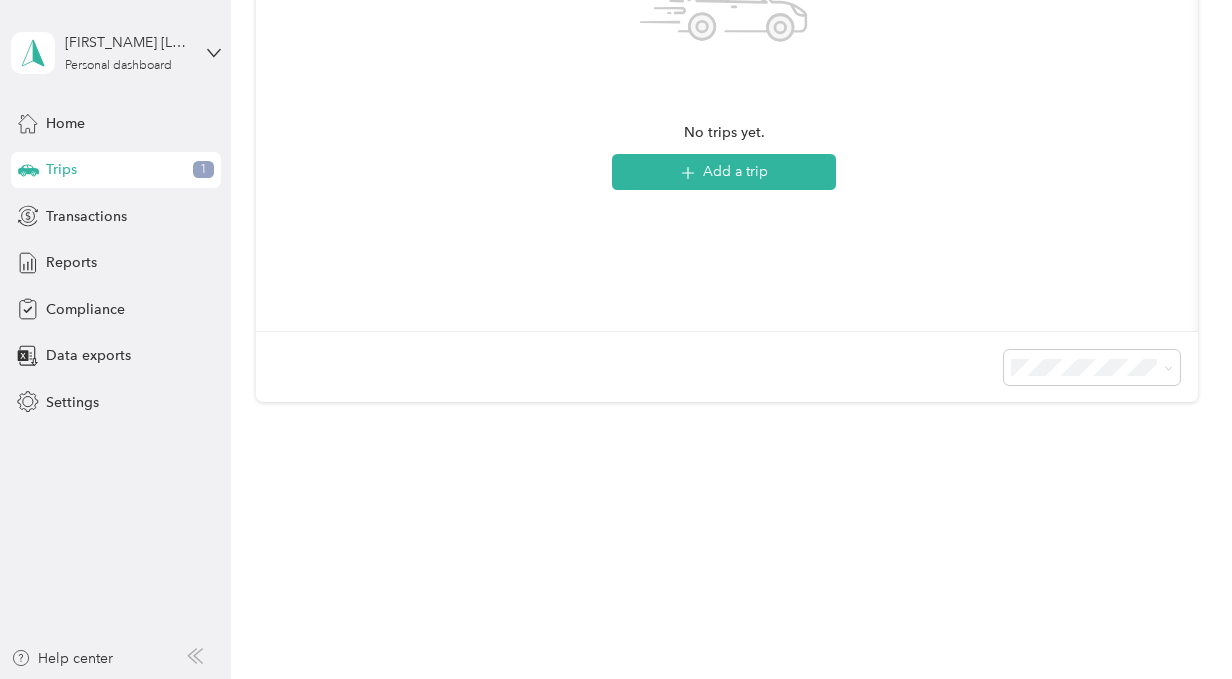 scroll, scrollTop: 0, scrollLeft: 0, axis: both 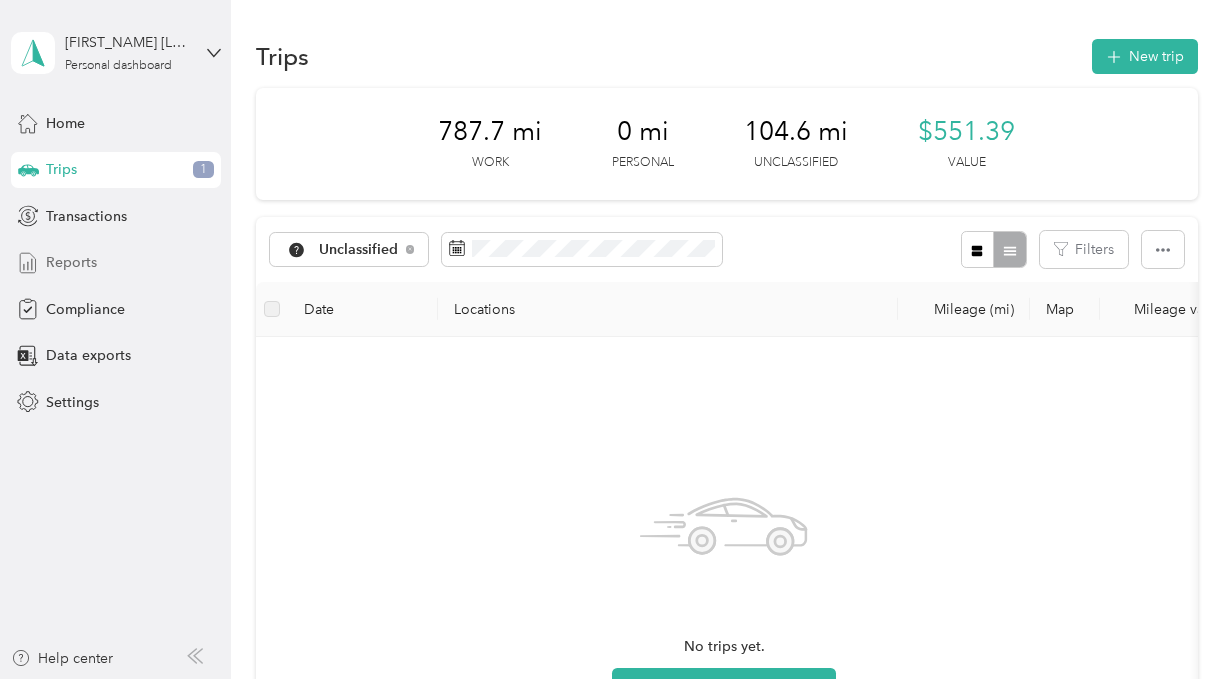 click on "Reports" at bounding box center (71, 262) 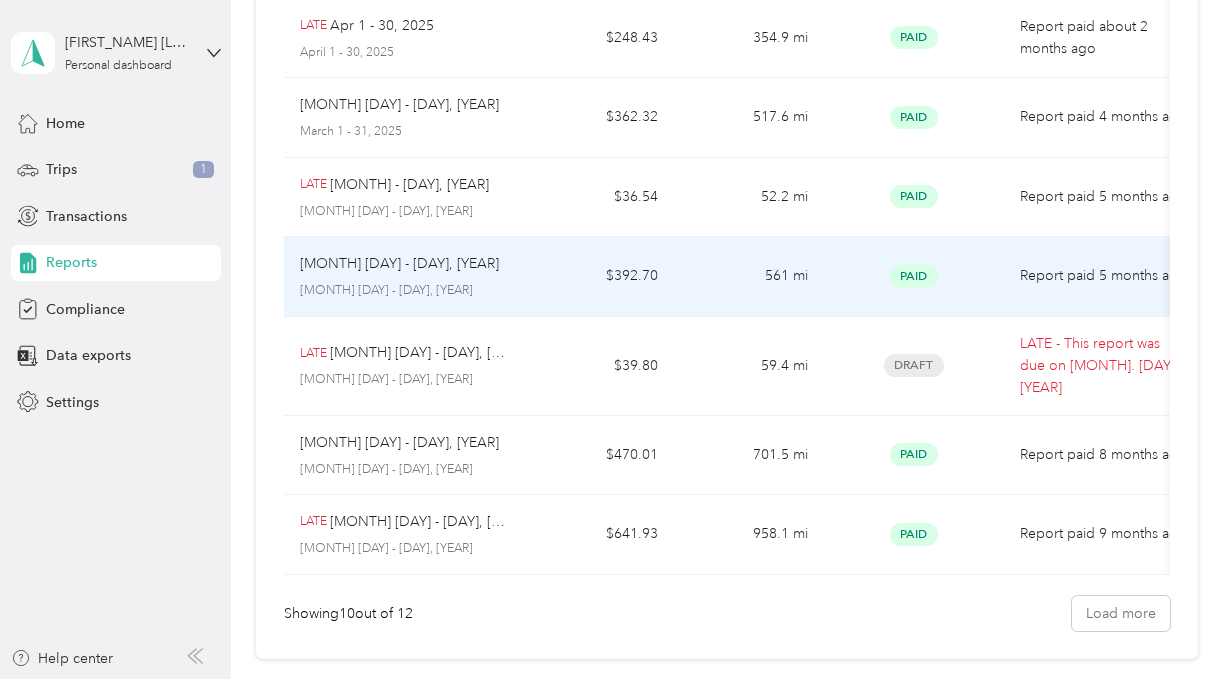 scroll, scrollTop: 0, scrollLeft: 0, axis: both 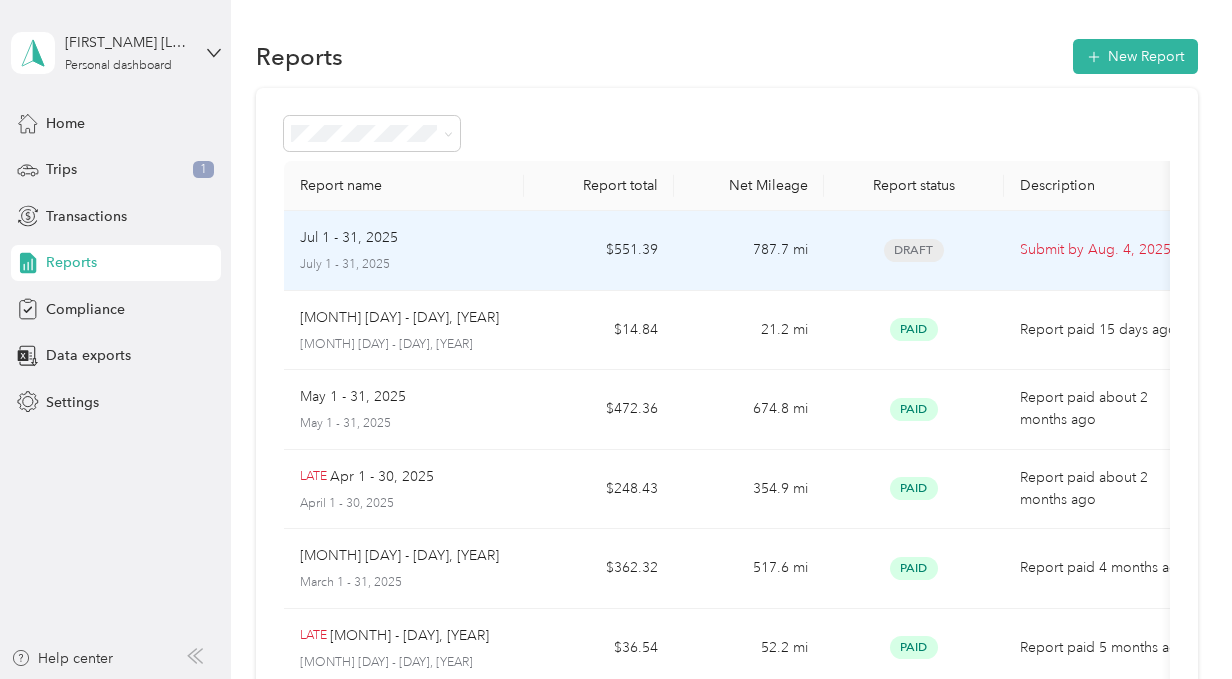 click on "Draft" at bounding box center [914, 250] 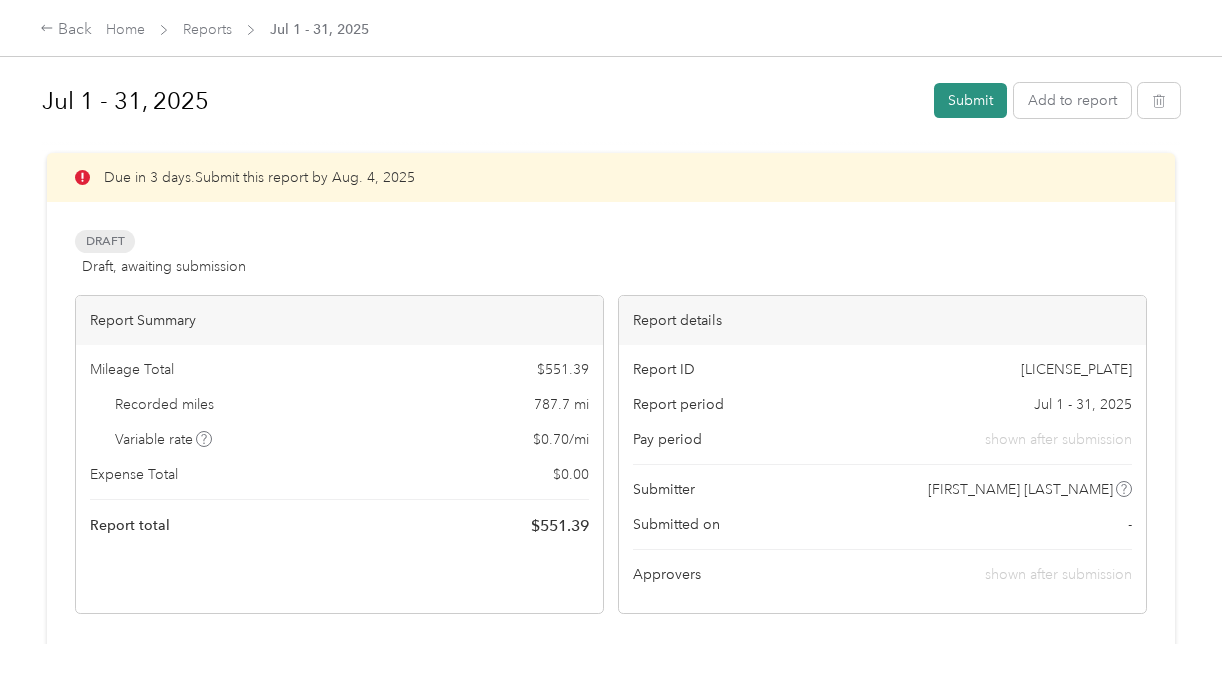 click on "Submit" at bounding box center (970, 100) 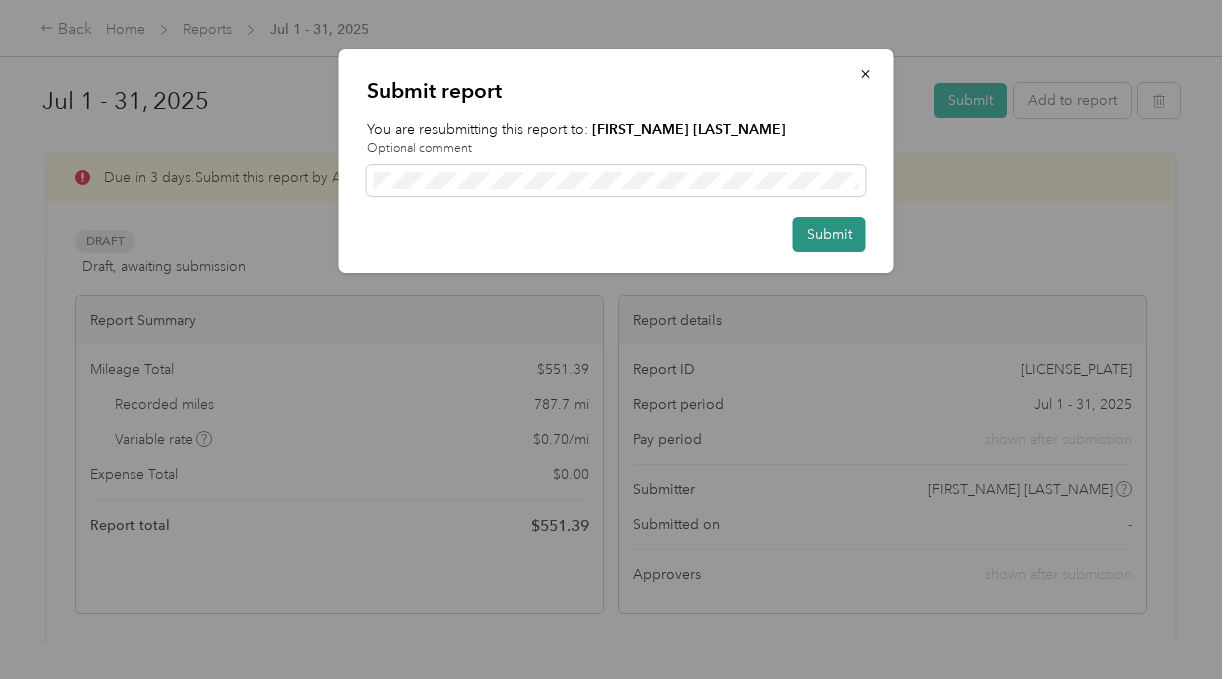 click on "Submit" at bounding box center (829, 234) 